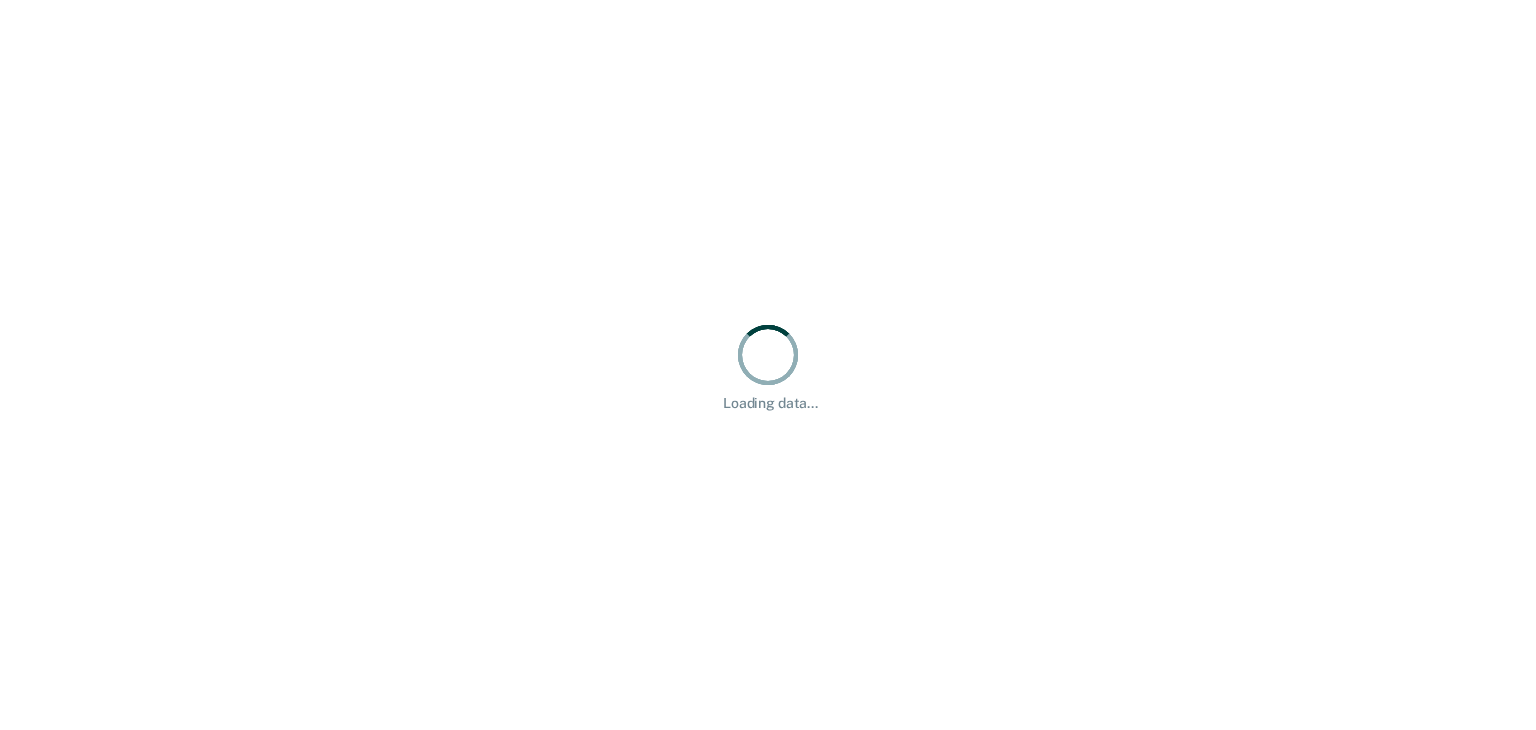 scroll, scrollTop: 0, scrollLeft: 0, axis: both 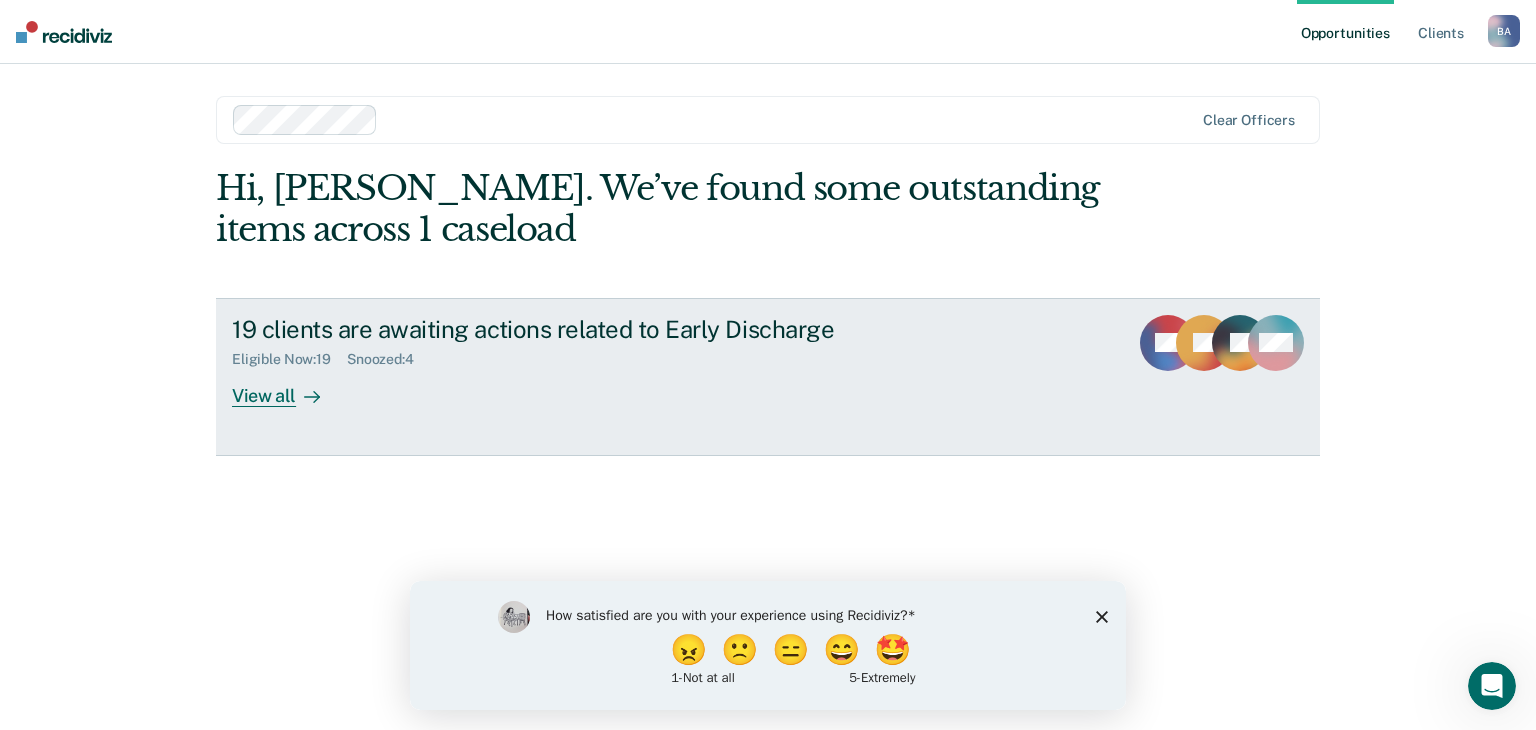 click on "Eligible Now :  19 Snoozed :  4" at bounding box center (583, 355) 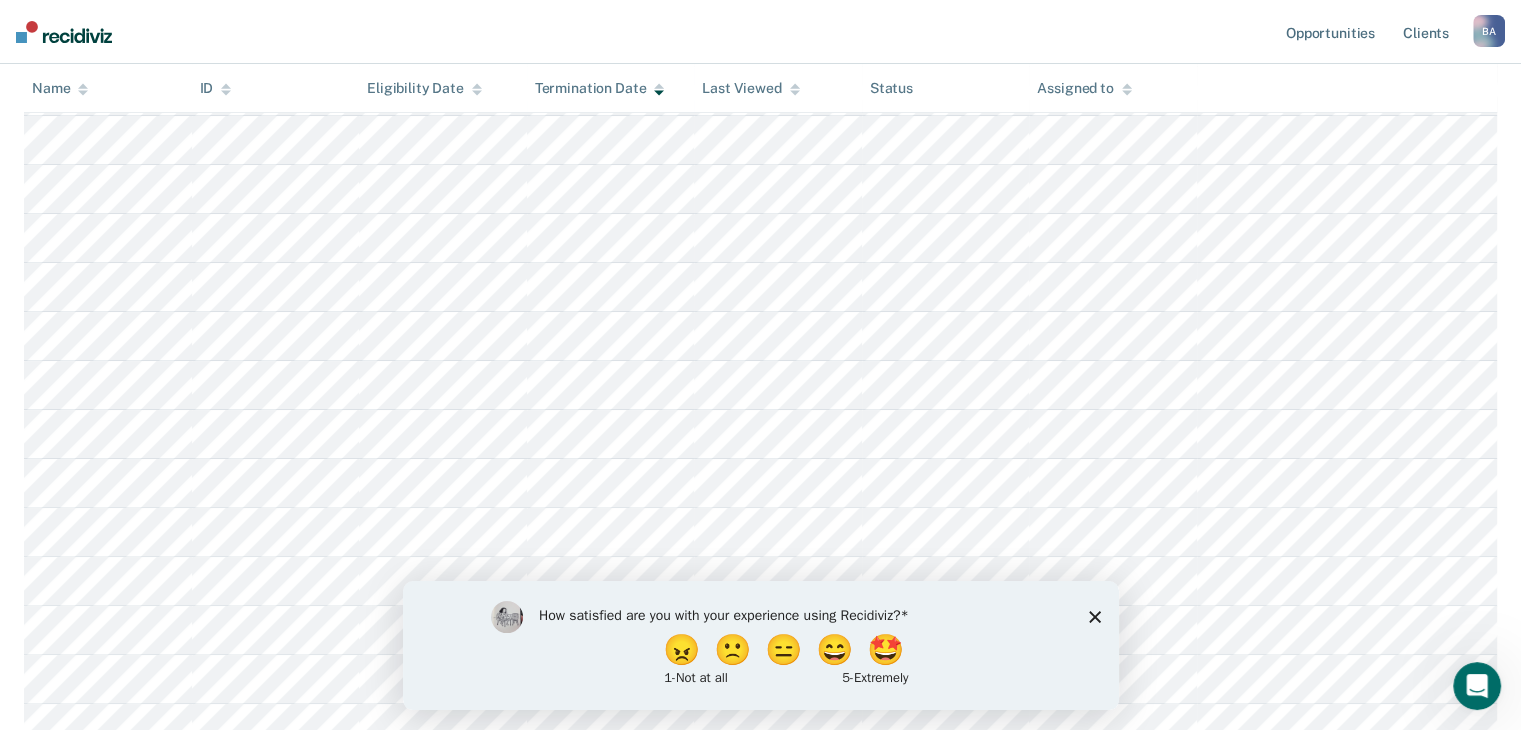 scroll, scrollTop: 500, scrollLeft: 0, axis: vertical 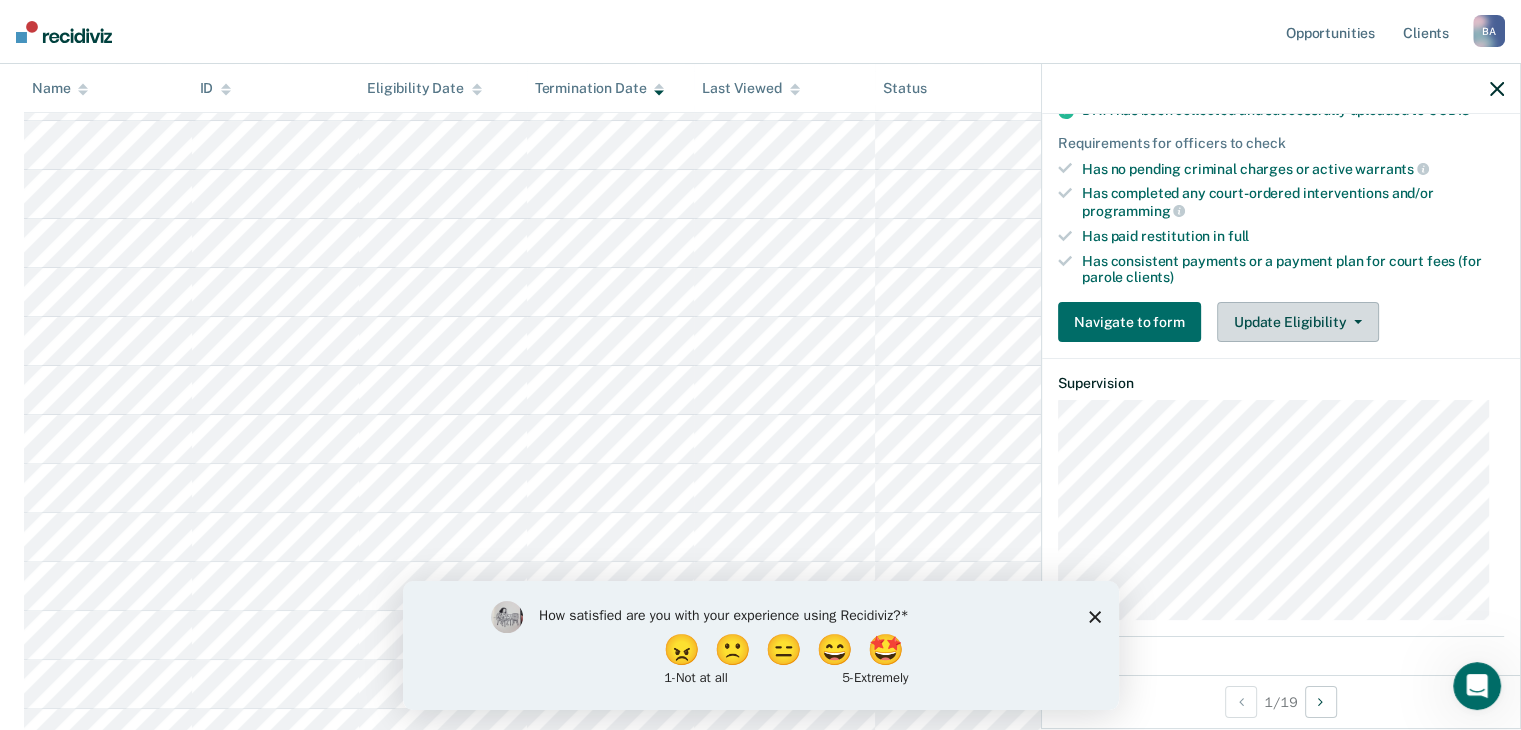 click on "Update Eligibility" at bounding box center [1298, 322] 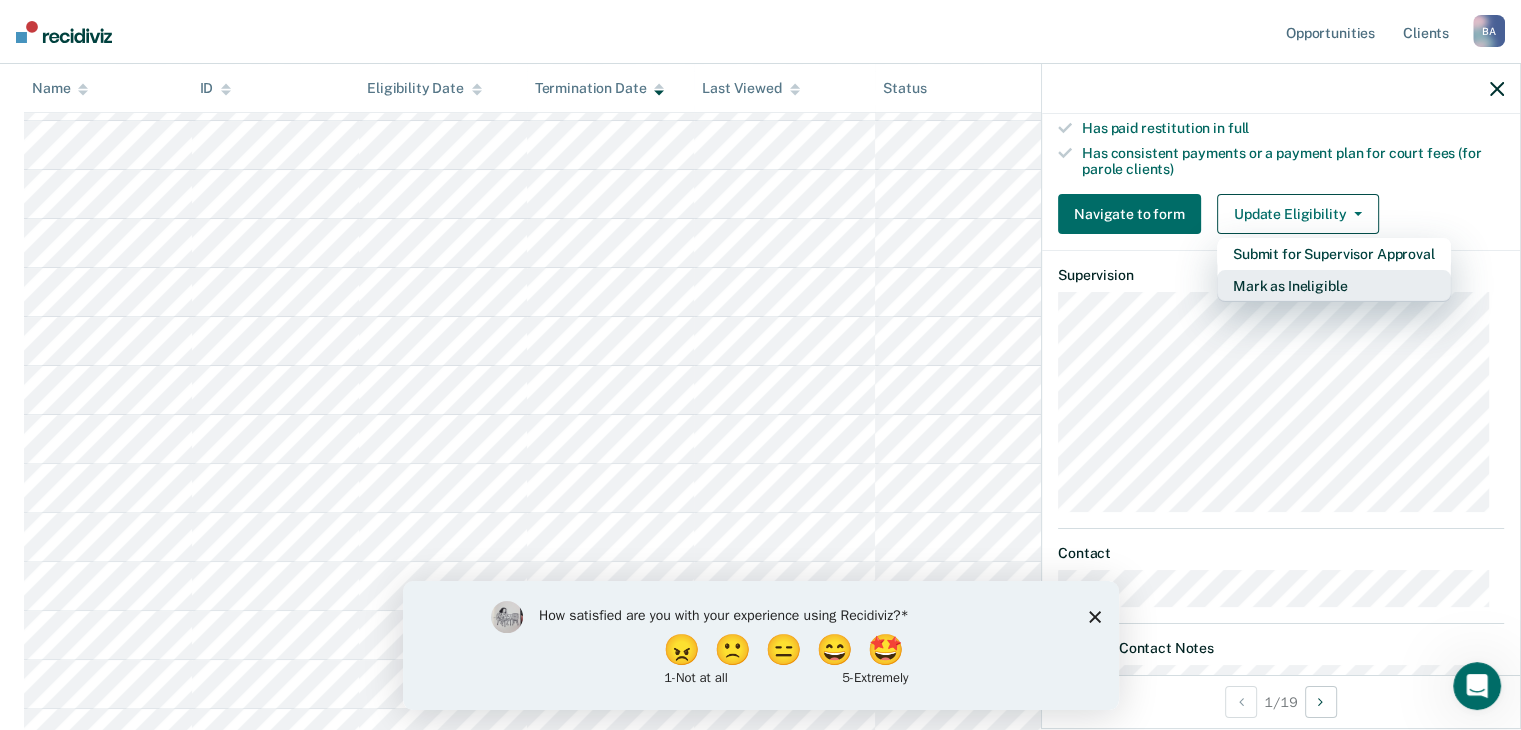 scroll, scrollTop: 571, scrollLeft: 0, axis: vertical 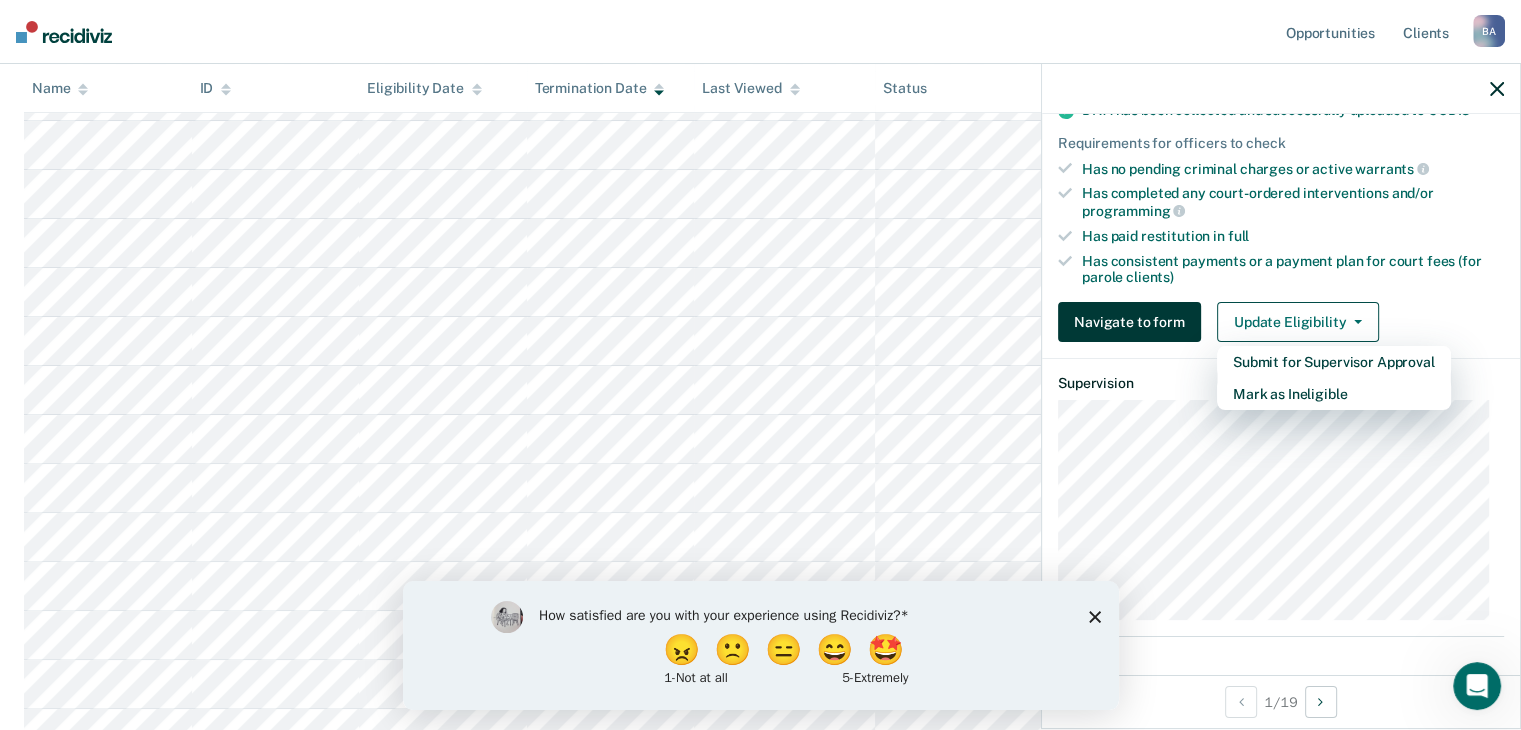 click on "Navigate to form" at bounding box center [1129, 322] 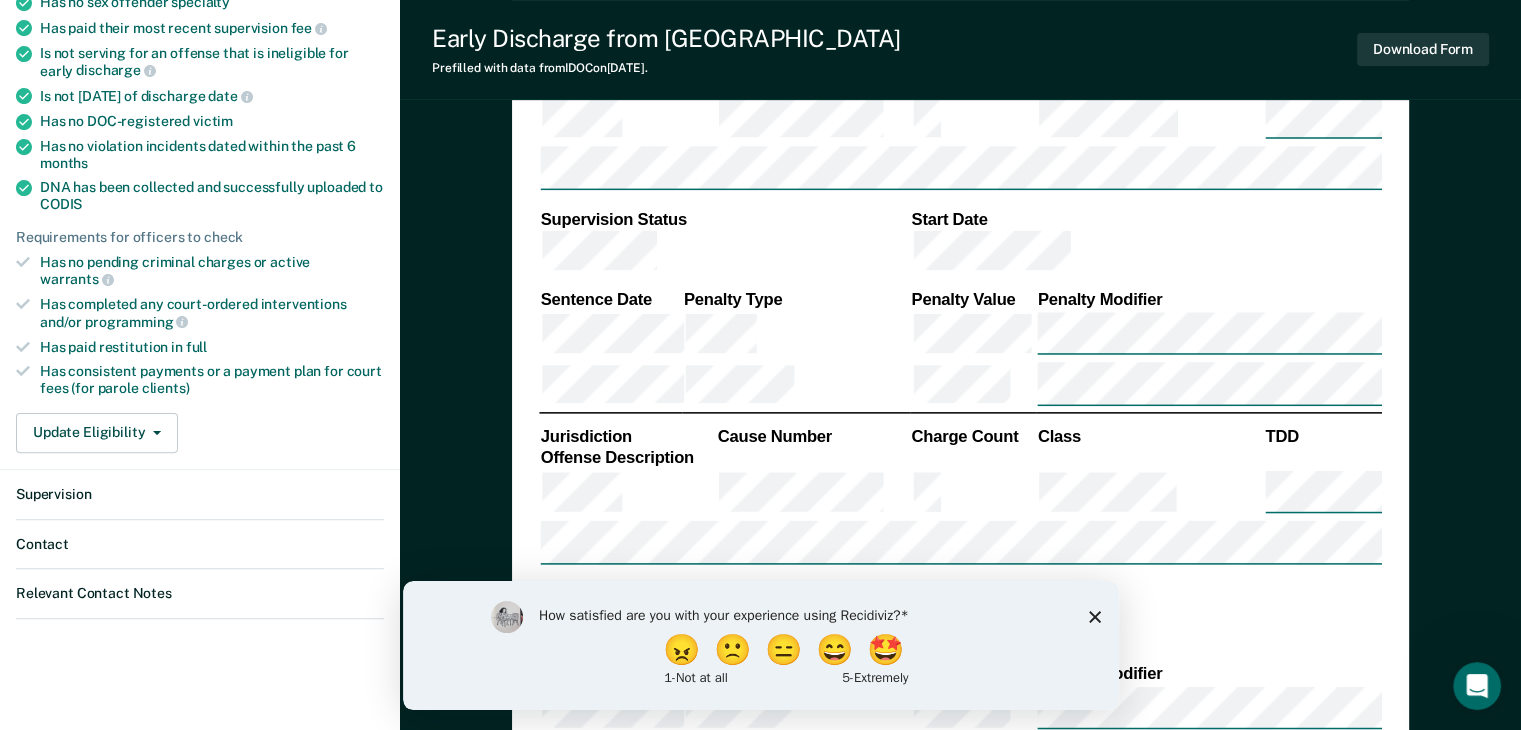 scroll, scrollTop: 0, scrollLeft: 0, axis: both 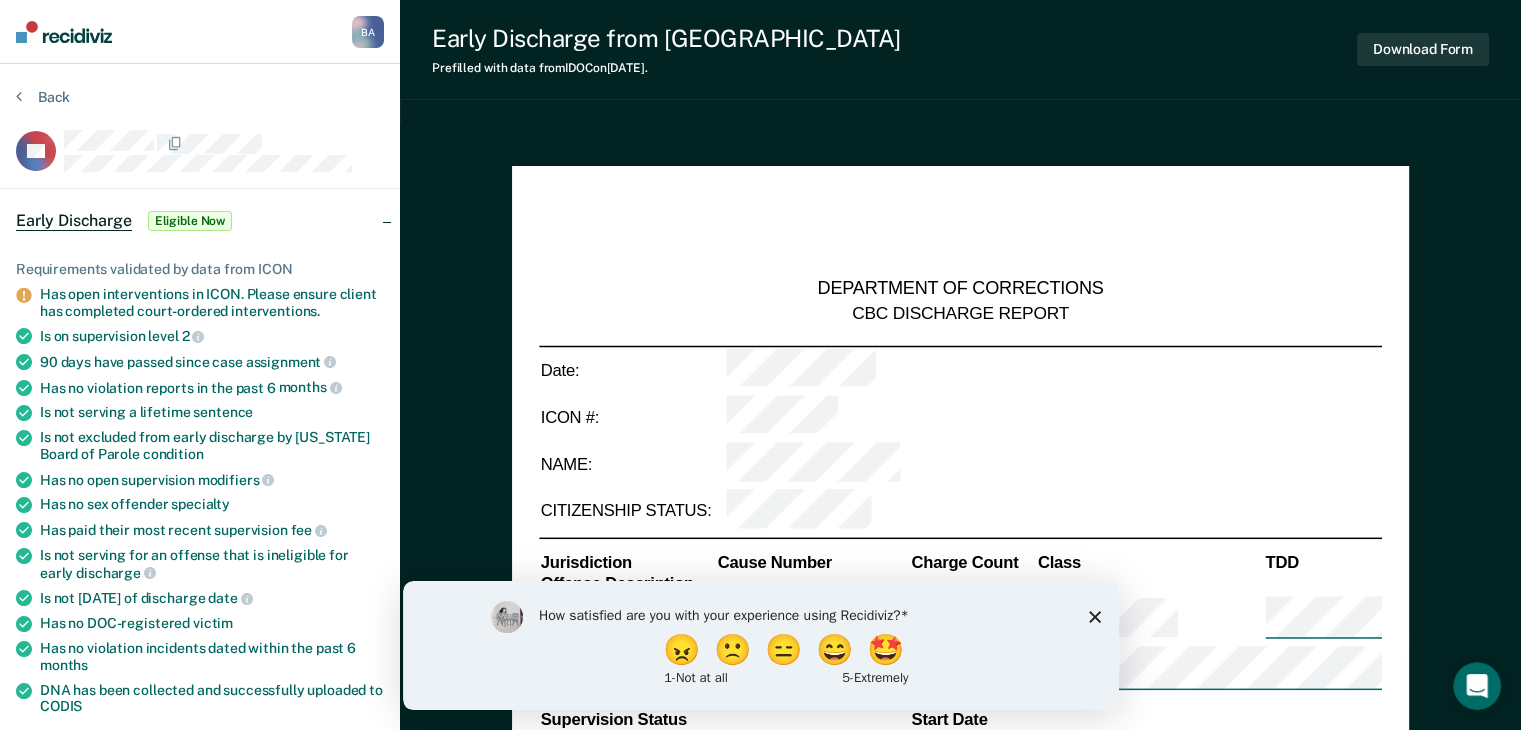 click 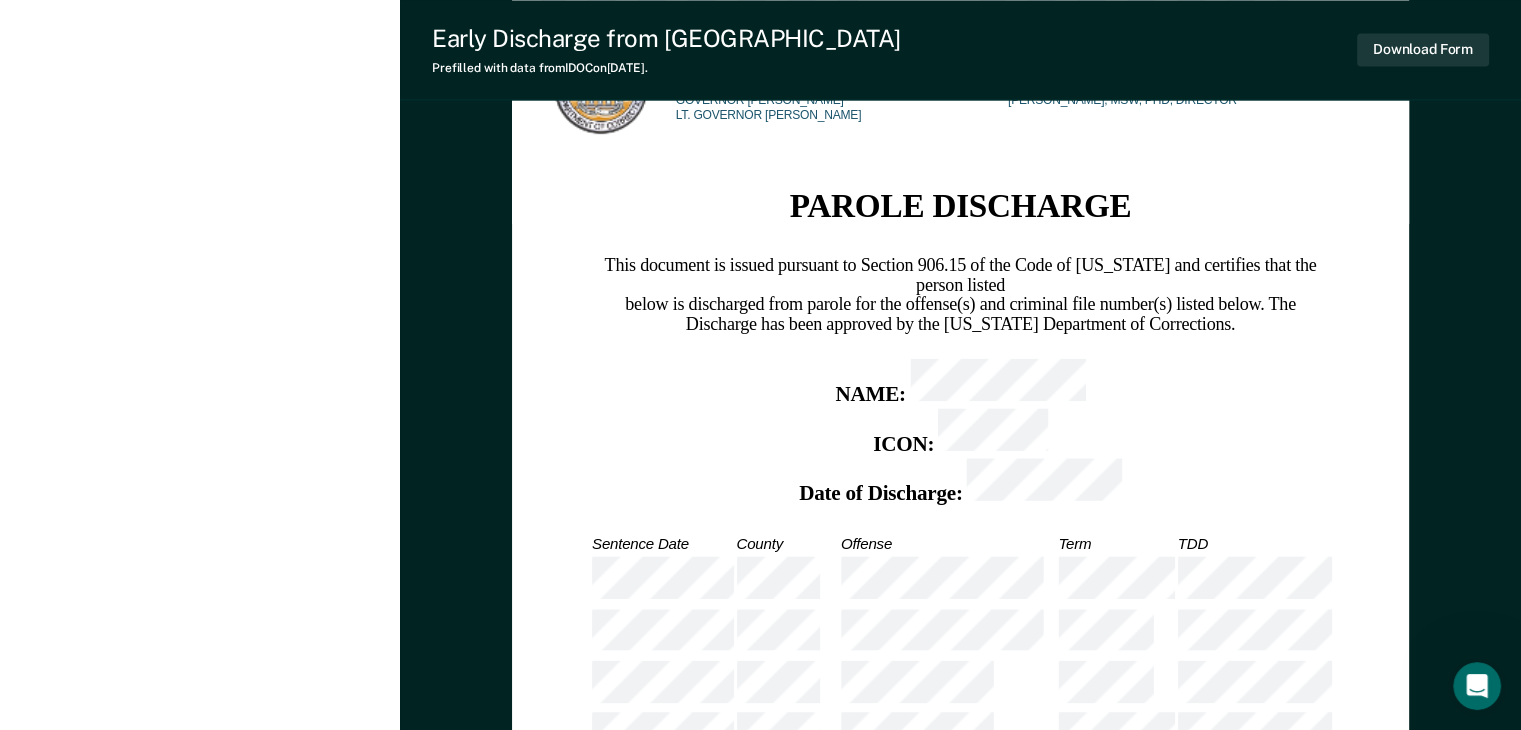 scroll, scrollTop: 3300, scrollLeft: 0, axis: vertical 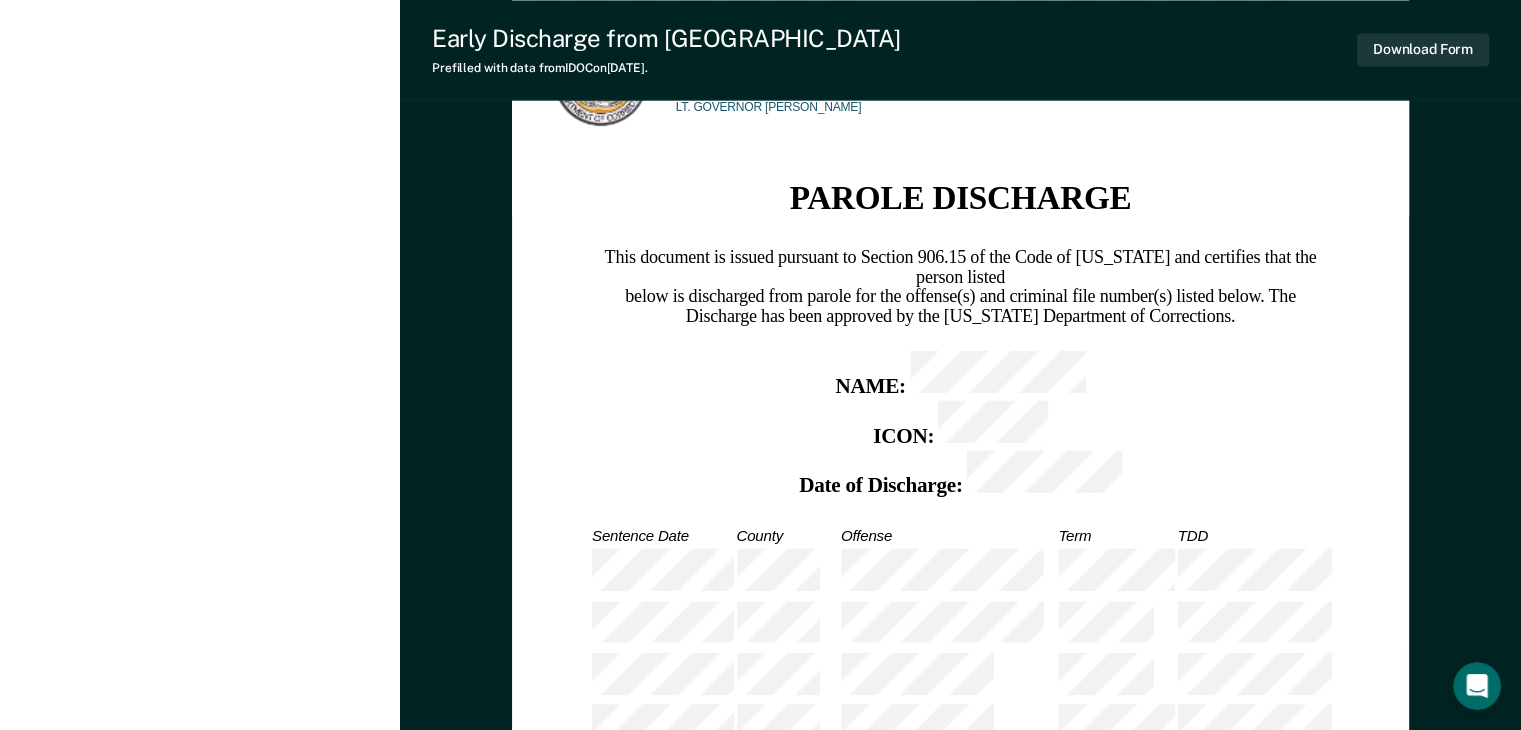 click on "Click to Sign" at bounding box center (995, 1170) 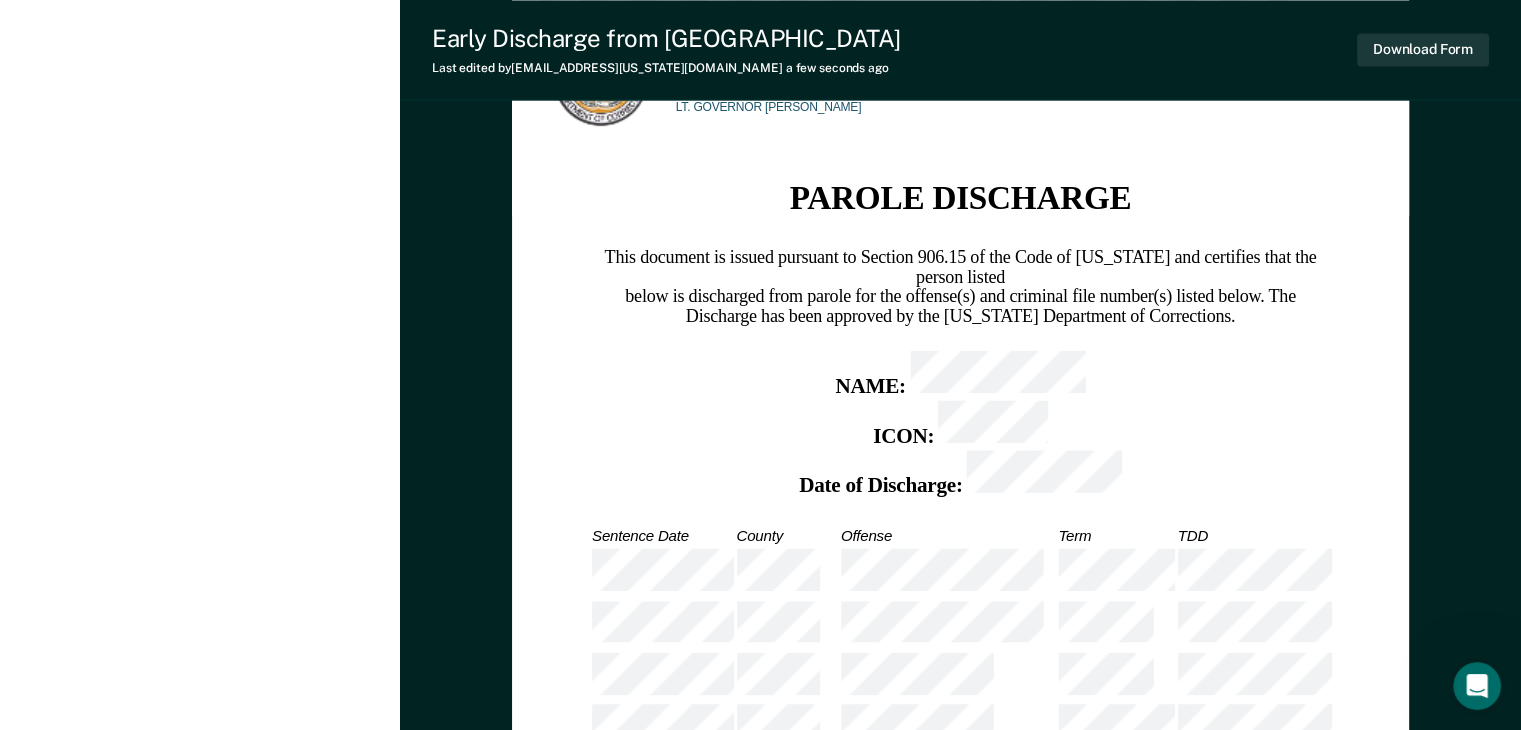 click on "Click to Sign" at bounding box center [995, 1170] 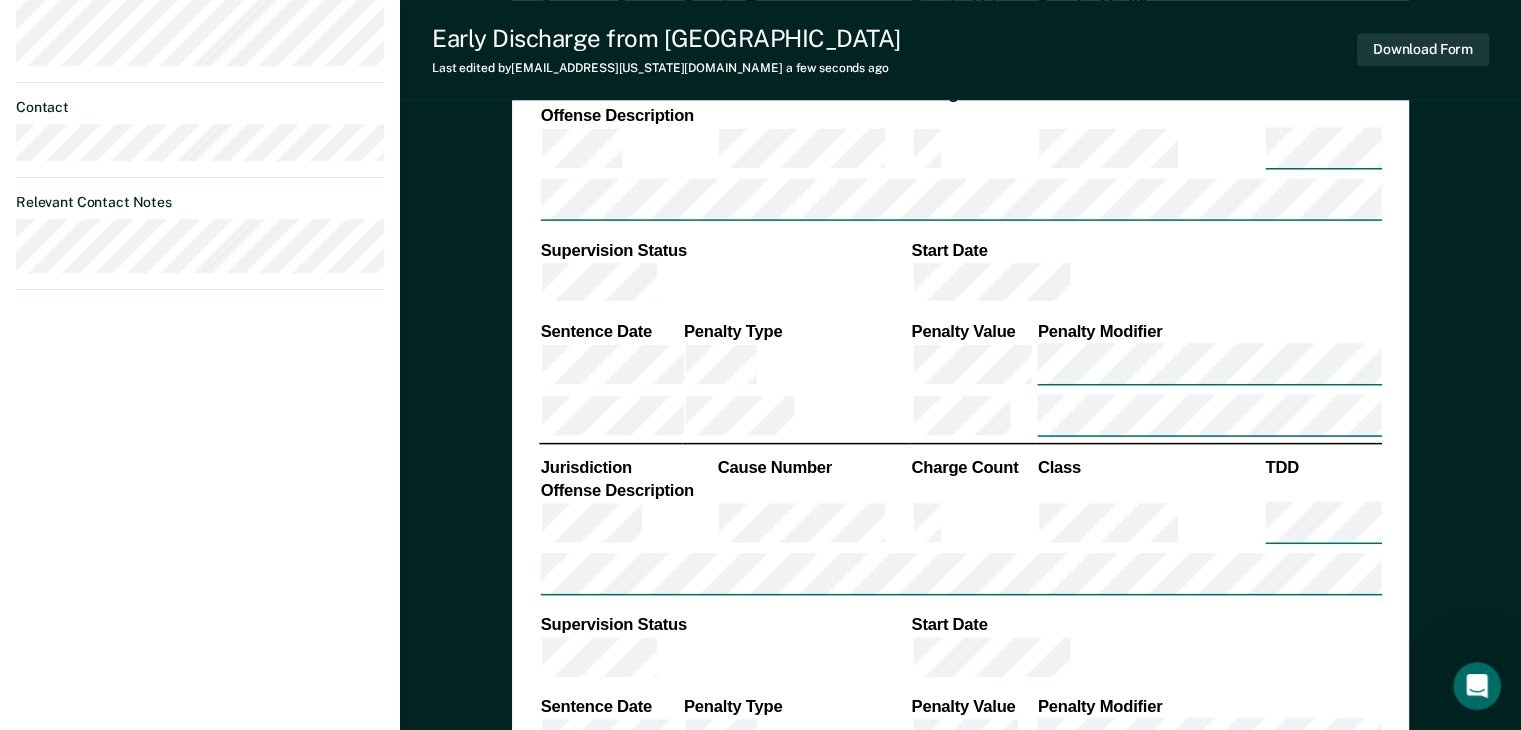 scroll, scrollTop: 1166, scrollLeft: 0, axis: vertical 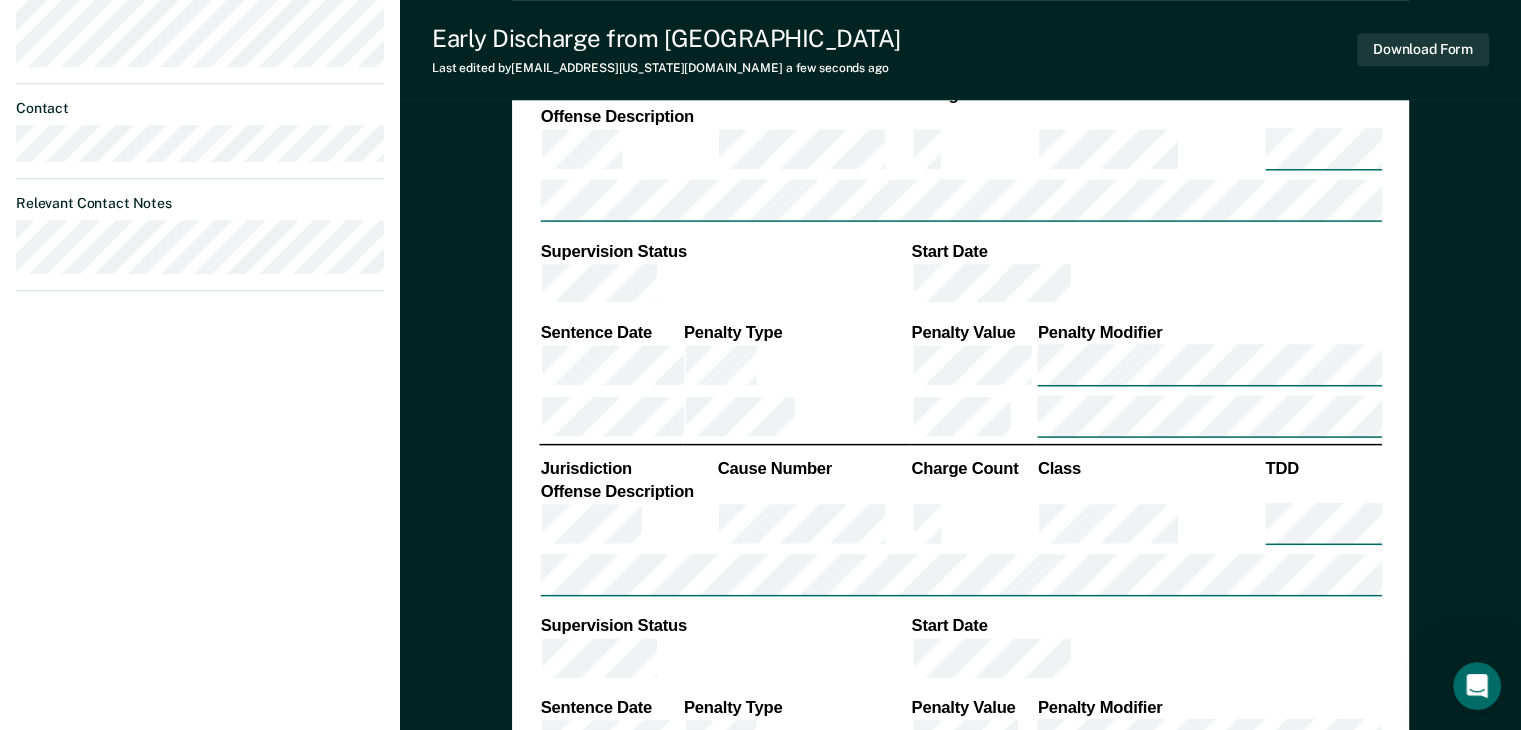 click on "DEPARTMENT OF CORRECTIONS CBC DISCHARGE REPORT Date: ICON #: NAME: CITIZENSHIP STATUS: Jurisdiction Cause Number Charge Count Class TDD Offense Description Supervision Status Start Date Sentence Date Penalty Type Penalty Value Penalty Modifier Jurisdiction Cause Number Charge Count Class TDD Offense Description Supervision Status Start Date Sentence Date Penalty Type Penalty Value Penalty Modifier Jurisdiction Cause Number Charge Count Class TDD Offense Description Supervision Status Start Date Sentence Date Penalty Type Penalty Value Penalty Modifier Jurisdiction Cause Number Charge Count Class TDD Offense Description Supervision Status Start Date Sentence Date Penalty Type Penalty Value Penalty Modifier Jurisdiction Cause Number Charge Count Class TDD Offense Description Supervision Status Start Date Sentence Date Penalty Type Penalty Value Penalty Modifier Jurisdiction Cause Number Charge Count Class TDD Offense Description Supervision Status Start Date Sentence Date Penalty Type Penalty Value Jurisdiction" at bounding box center [960, 674] 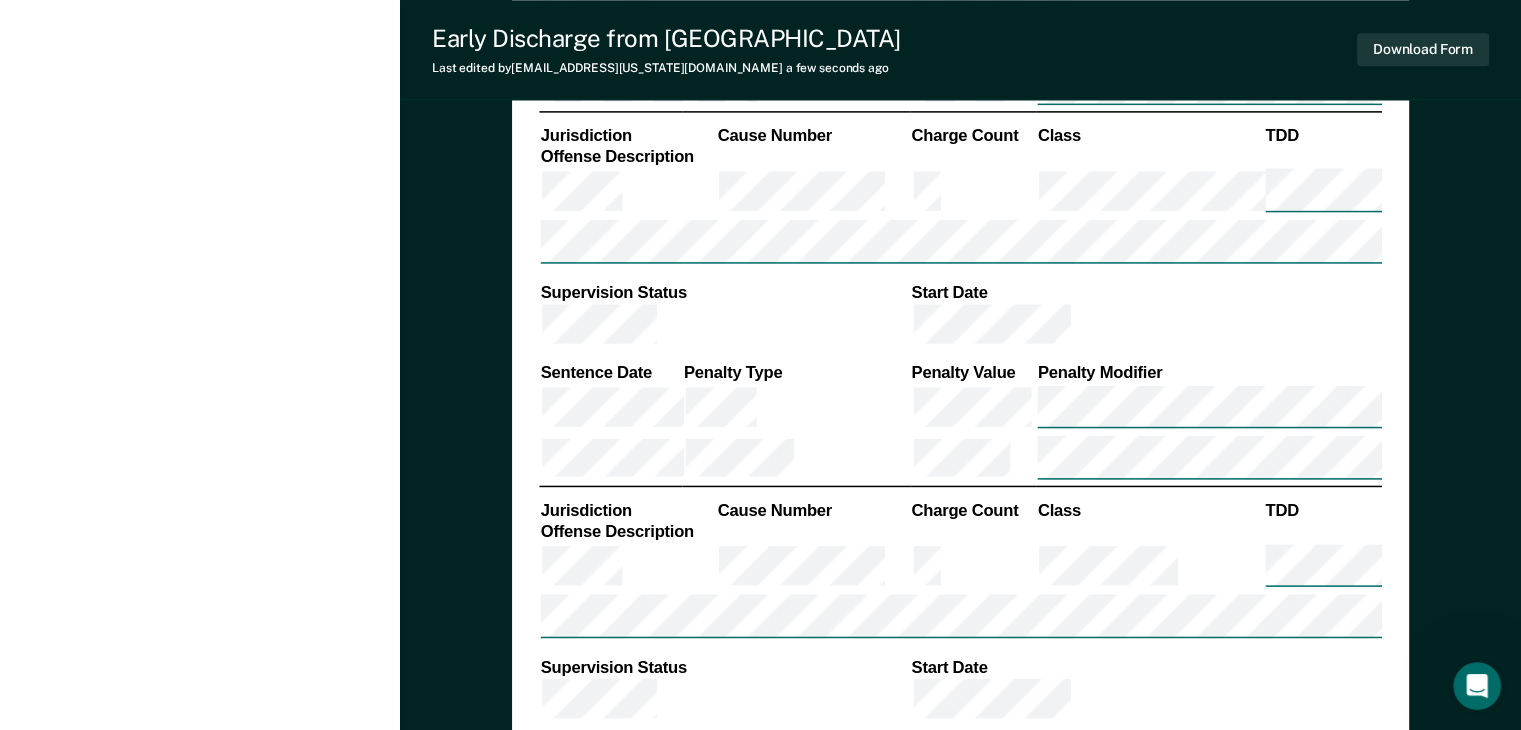 scroll, scrollTop: 2200, scrollLeft: 0, axis: vertical 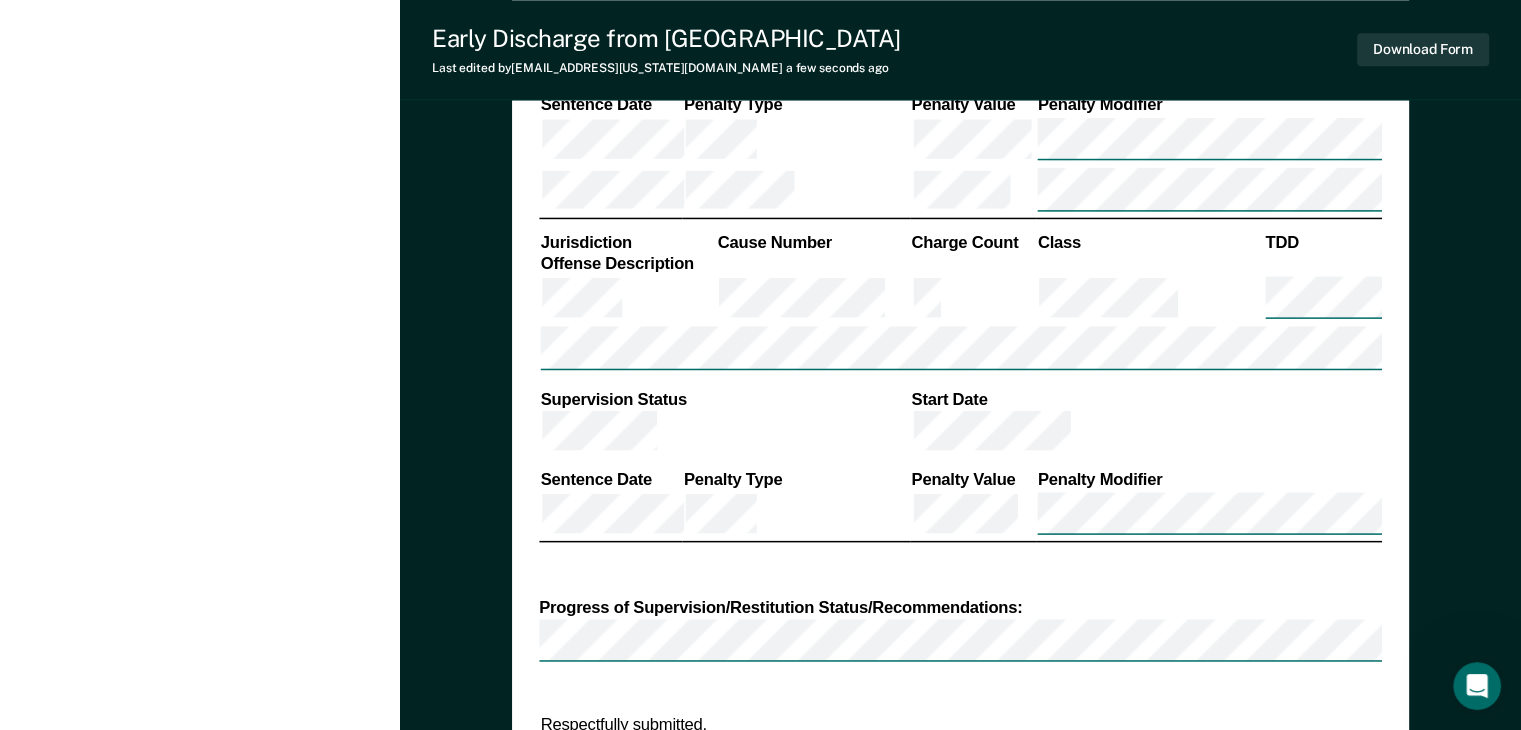 type on "x" 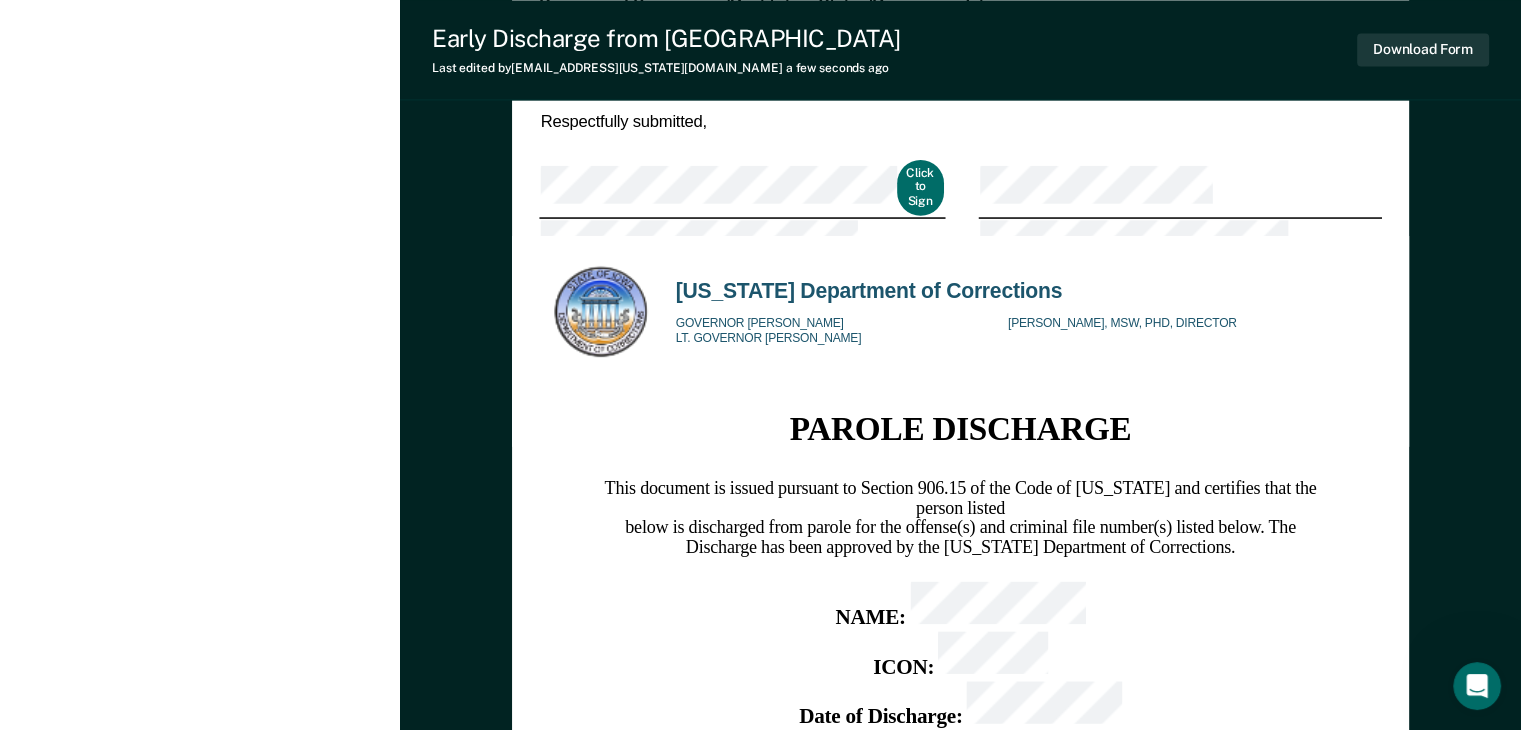 scroll, scrollTop: 3066, scrollLeft: 0, axis: vertical 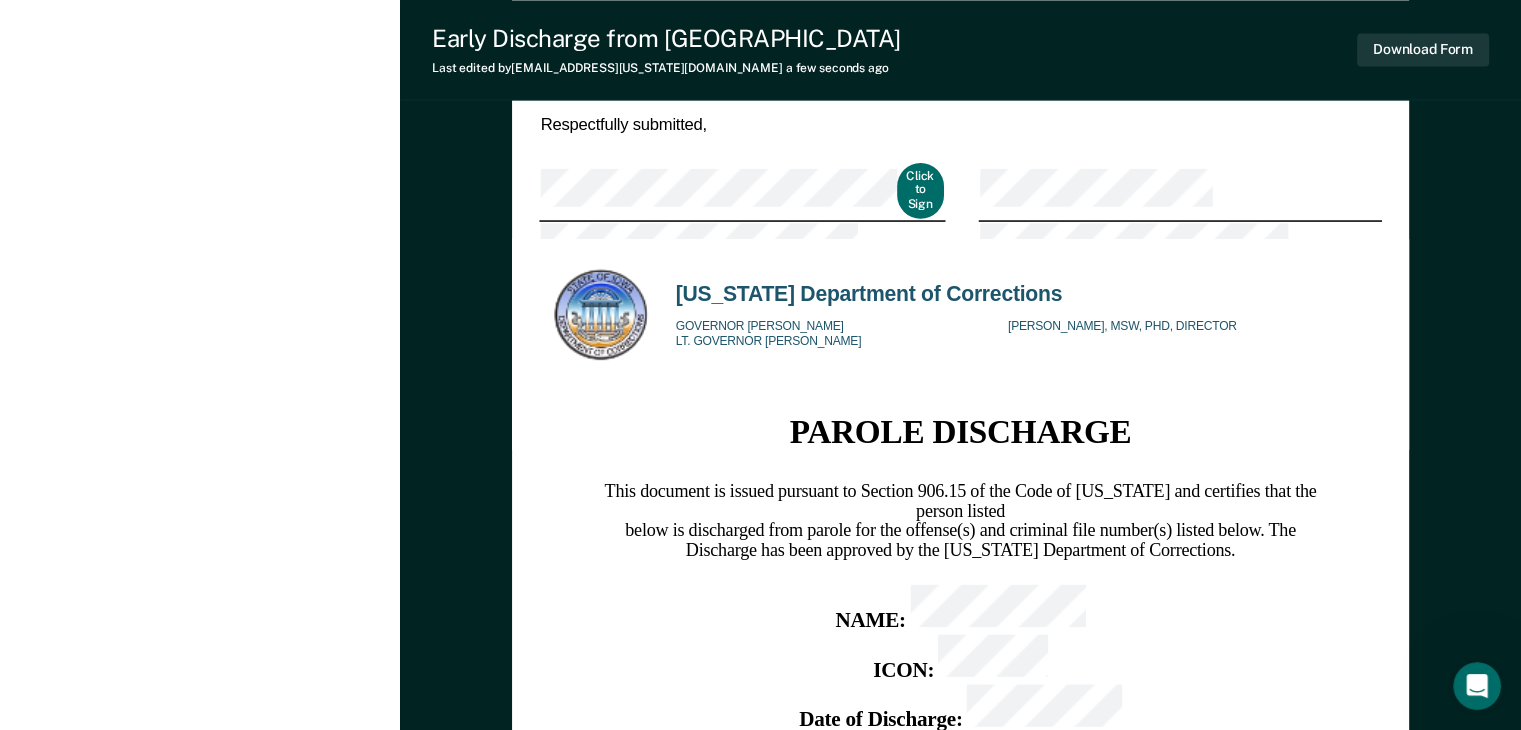 click on "[PERSON_NAME] B A Profile How it works Log Out Back RR   Early Discharge Eligible Now Requirements validated by data from ICON Has open interventions in ICON. Please ensure client has completed court-ordered interventions. Is on supervision level   2   90 days have passed since case   assignment   Has no violation reports in the past 6   months   Is not serving a lifetime   sentence Is not excluded from early discharge by [US_STATE] Board of Parole   condition Has no open supervision   modifiers   Has no sex offender   specialty Has paid their most recent supervision   fee   Is not serving for an offense that is ineligible for early   discharge   Is not [DATE] of discharge   date   Has no DOC-registered   victim Has no violation incidents dated within the past 6   months DNA has been collected and successfully uploaded to   CODIS Requirements for officers to check Has no pending criminal charges or active   warrants   Has completed any court-ordered interventions and/or   programming     full   clients)" at bounding box center (200, -1014) 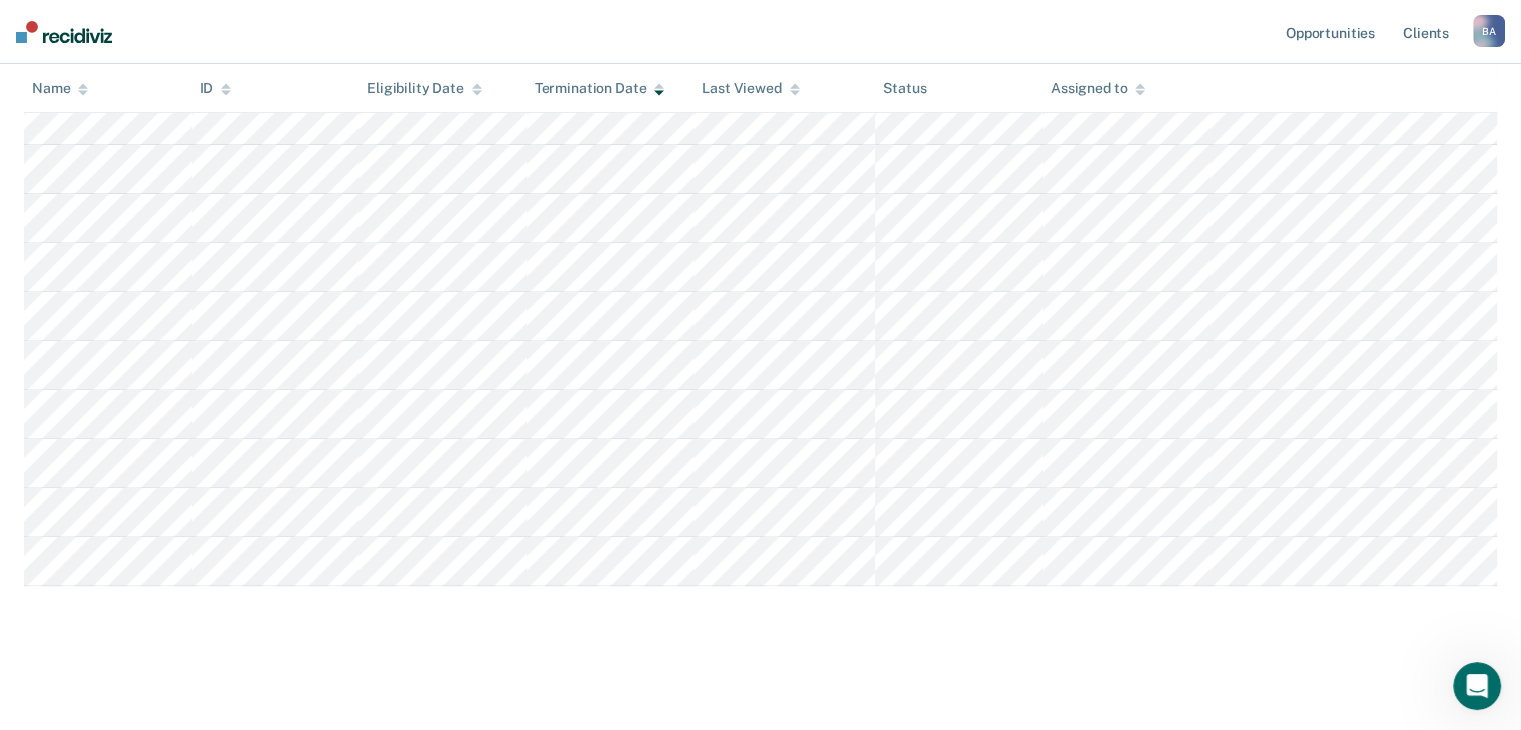 scroll, scrollTop: 500, scrollLeft: 0, axis: vertical 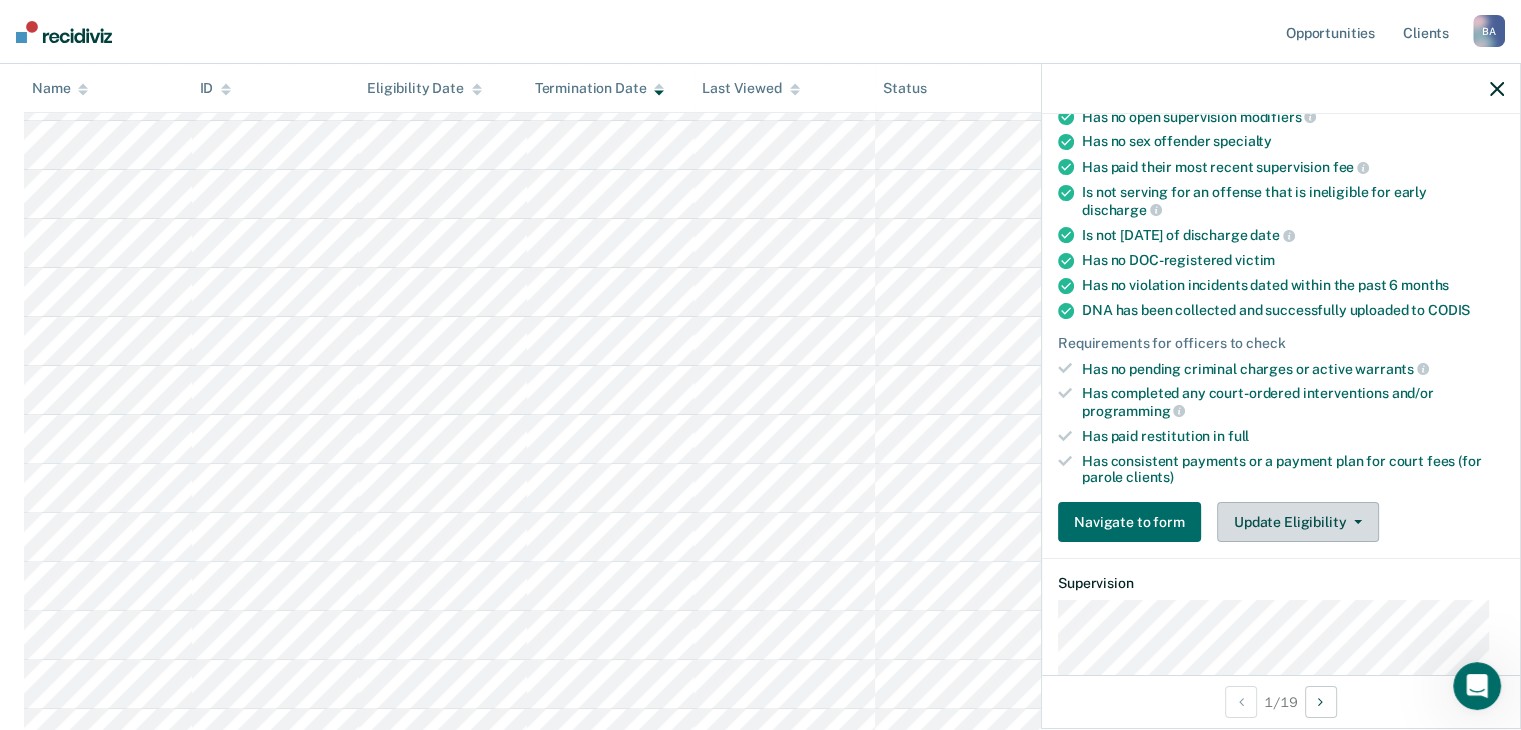 click on "Update Eligibility" at bounding box center [1298, 522] 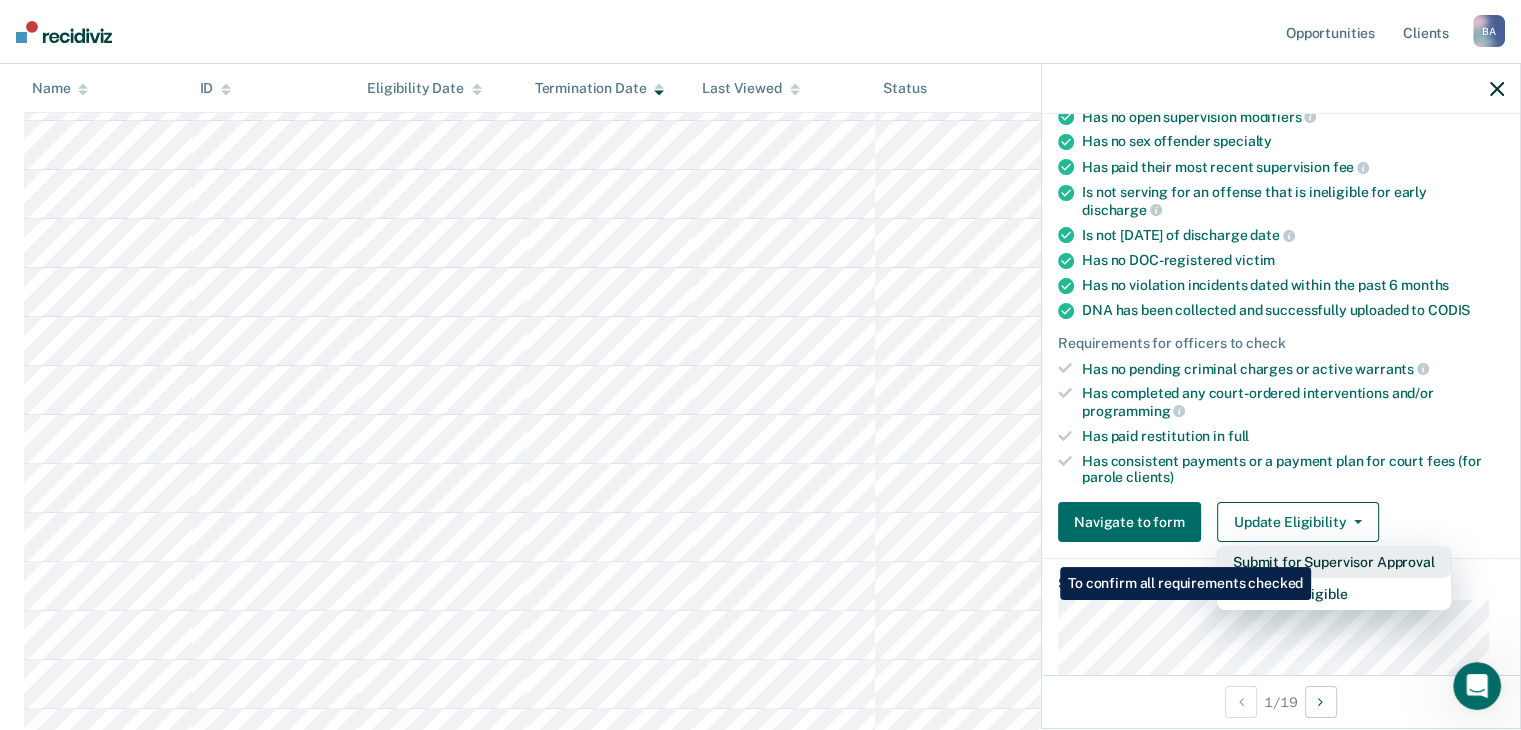 click on "Submit for Supervisor Approval" at bounding box center (1334, 562) 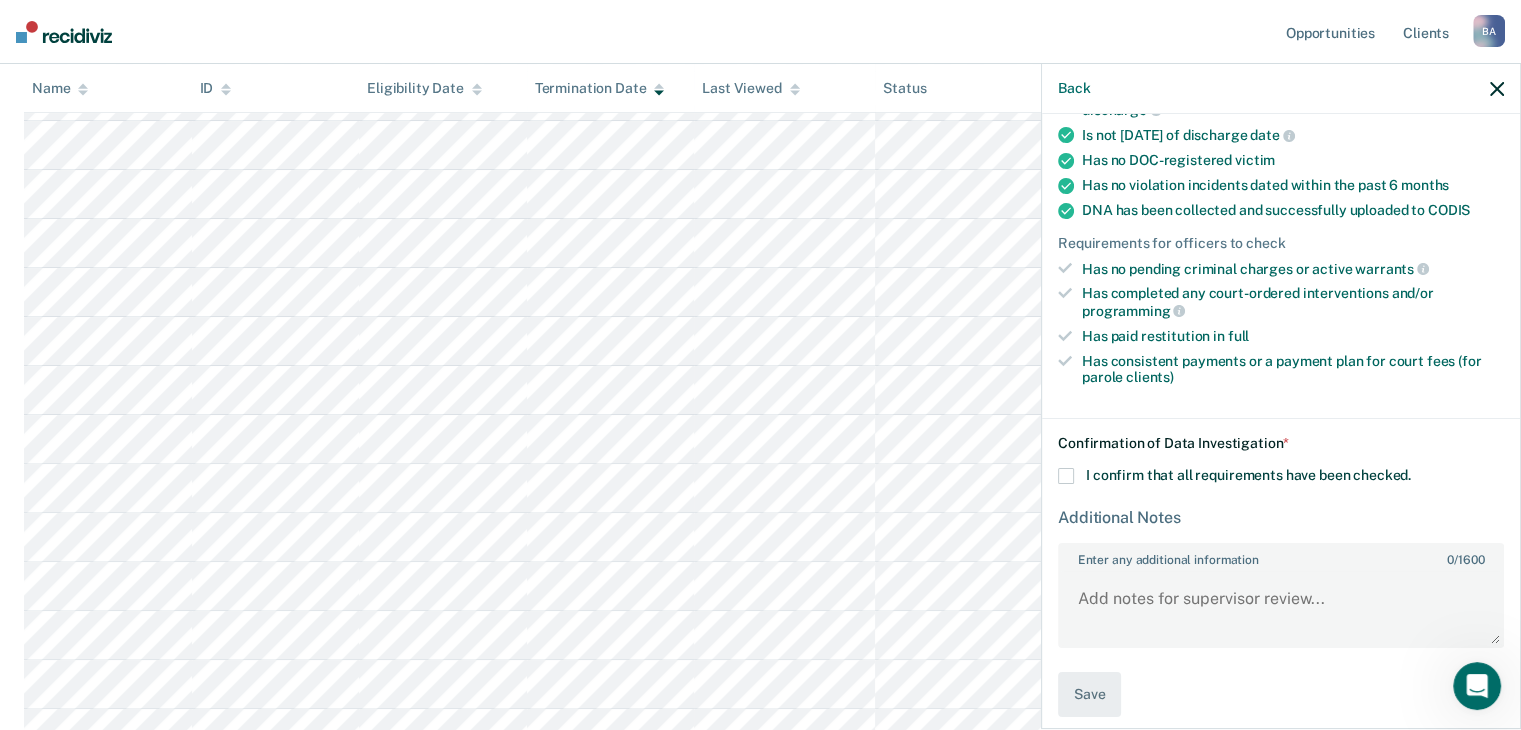 scroll, scrollTop: 476, scrollLeft: 0, axis: vertical 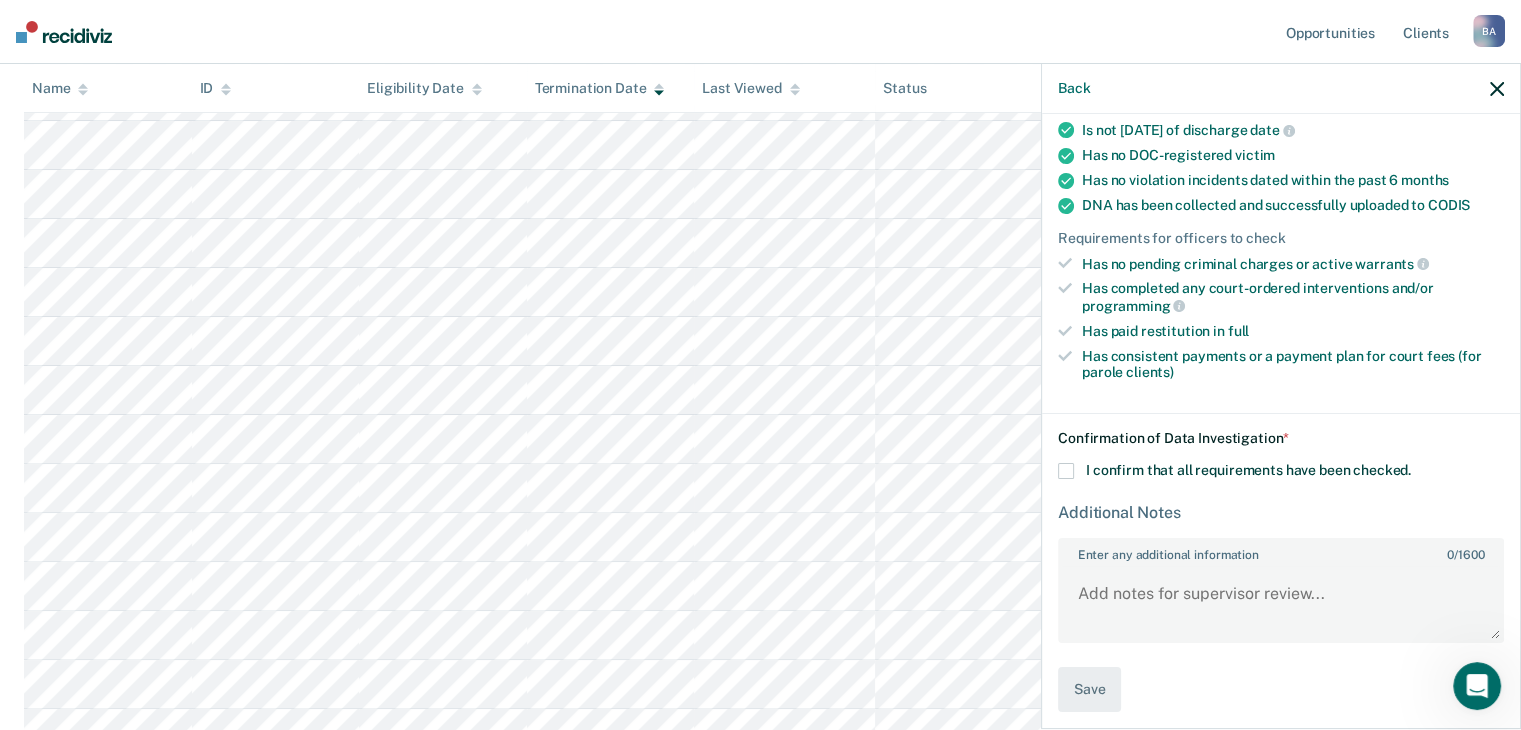 click at bounding box center [1066, 471] 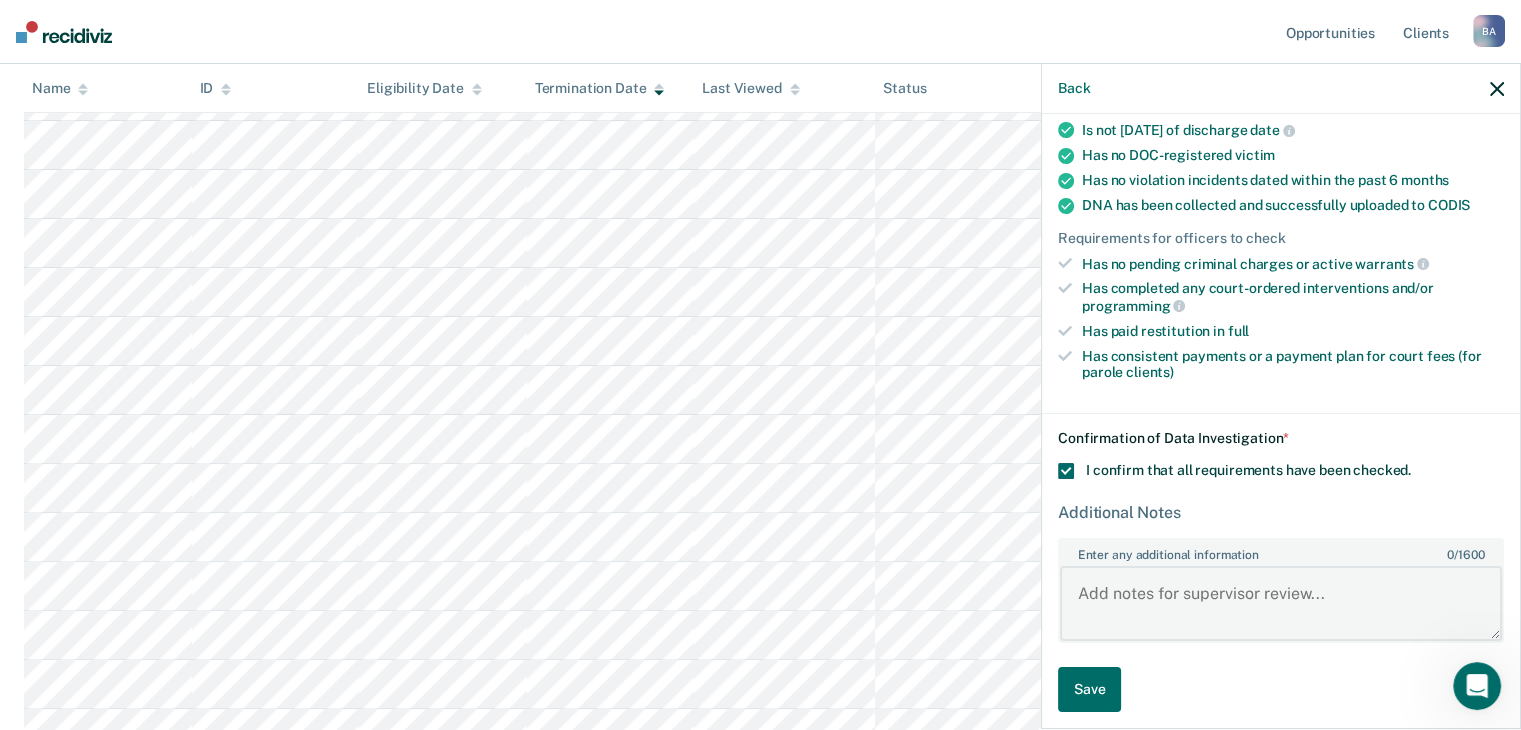 click on "Enter any additional information 0  /  1600" at bounding box center [1281, 603] 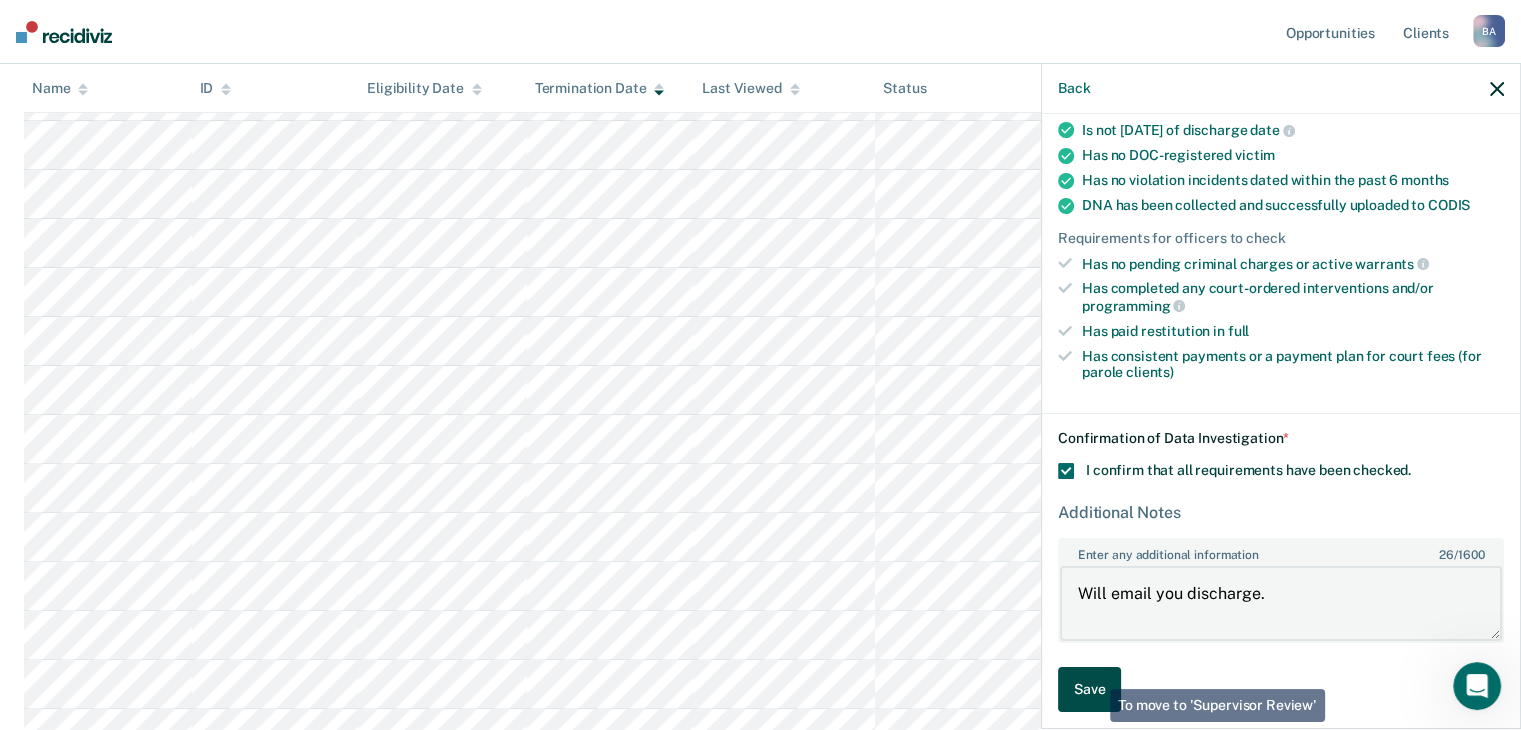 type on "Will email you discharge." 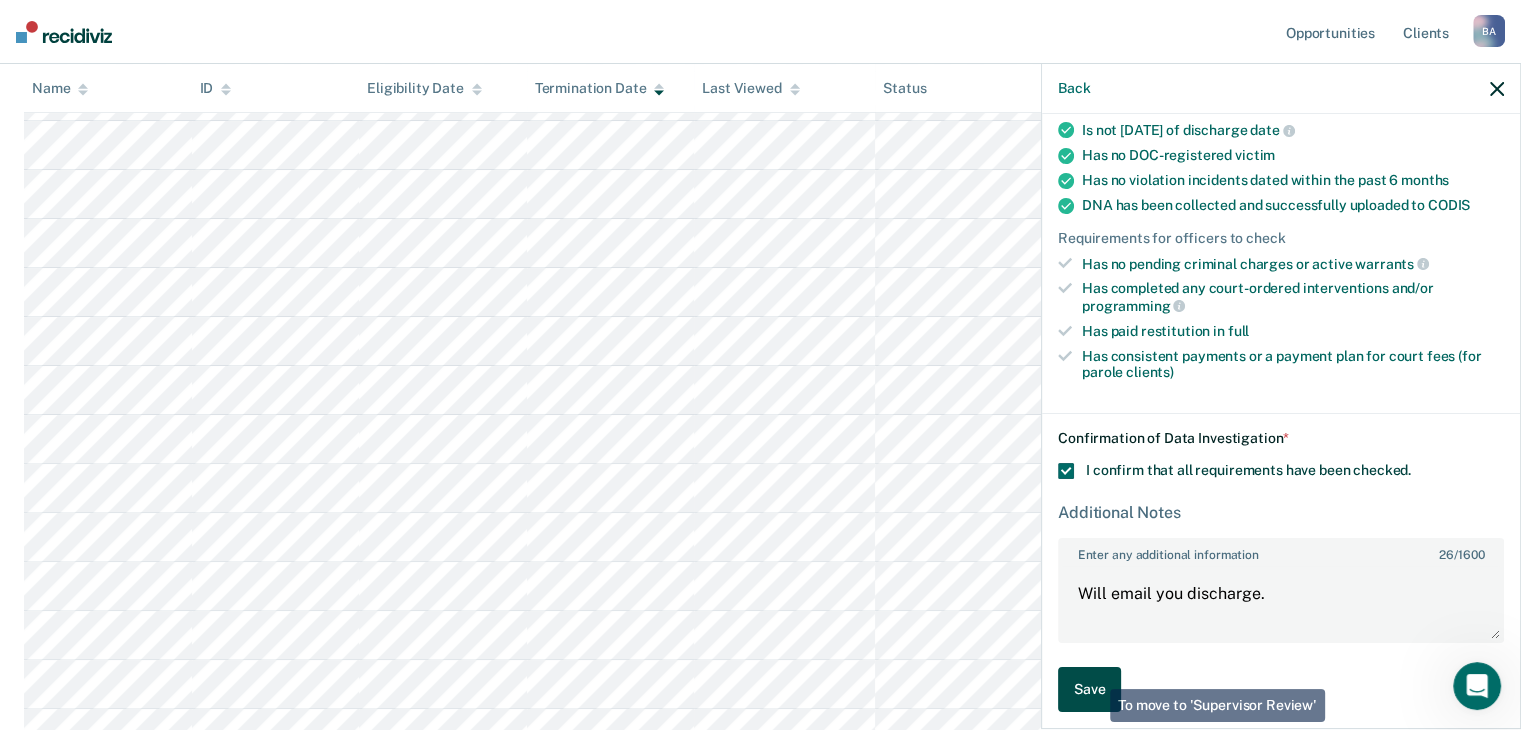 click on "Save" at bounding box center [1089, 689] 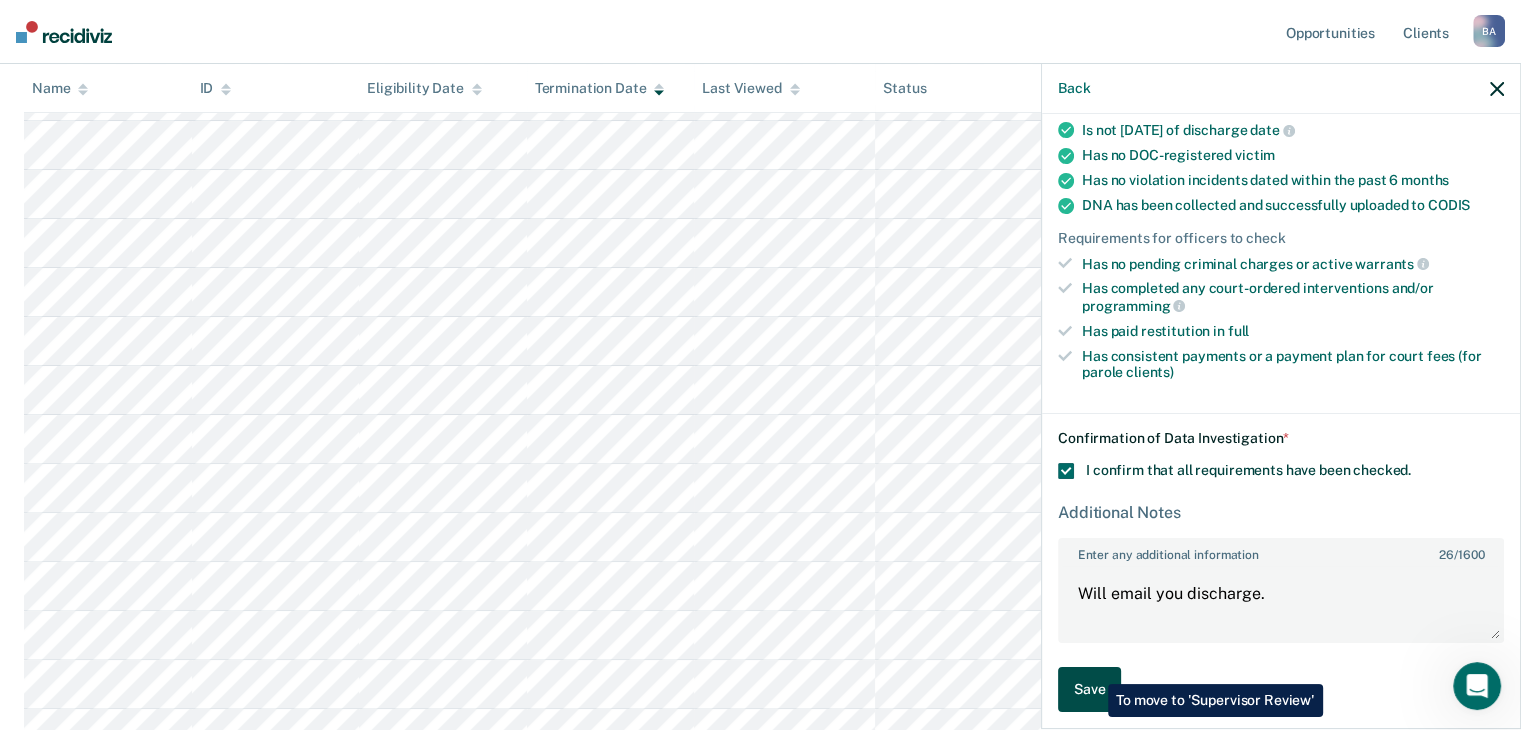 scroll, scrollTop: 0, scrollLeft: 0, axis: both 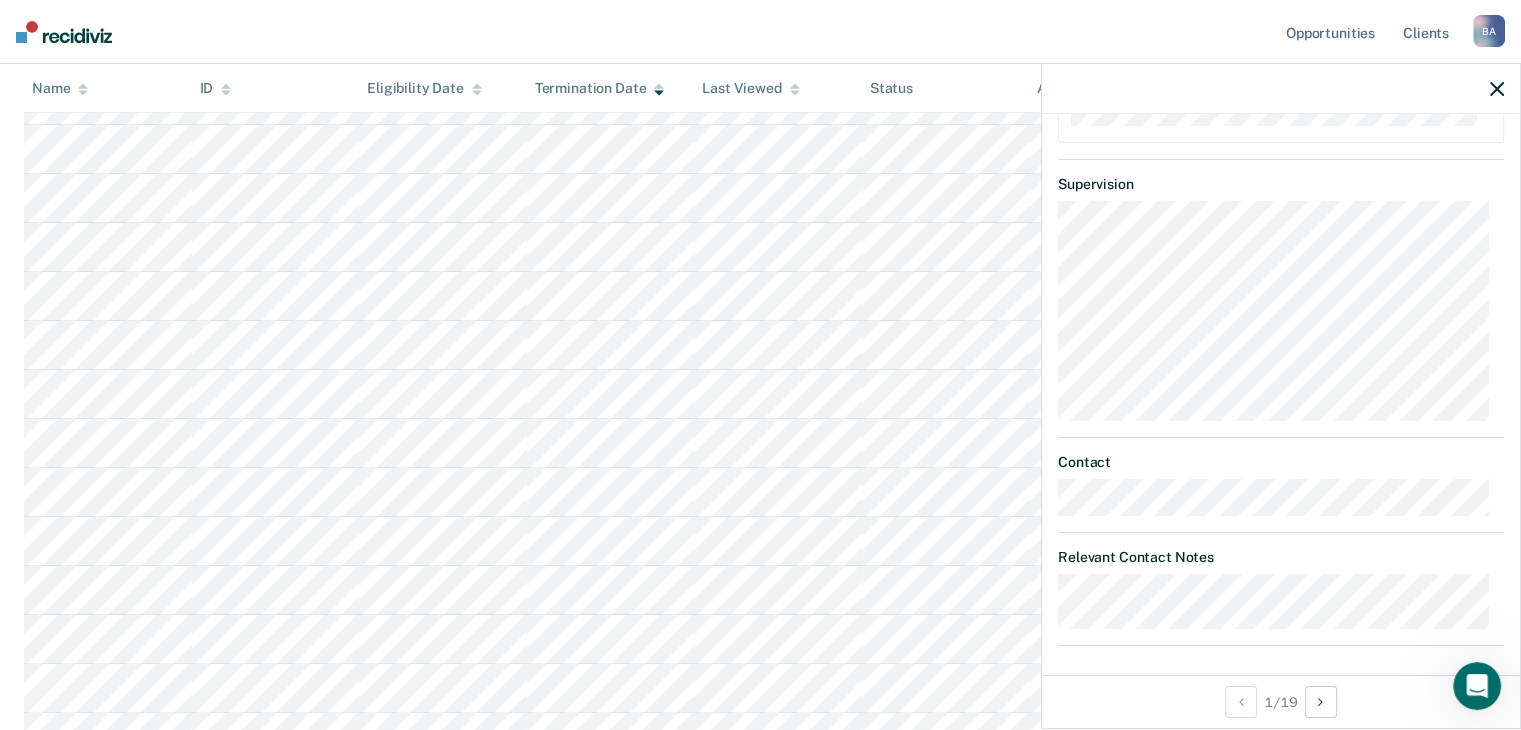 click 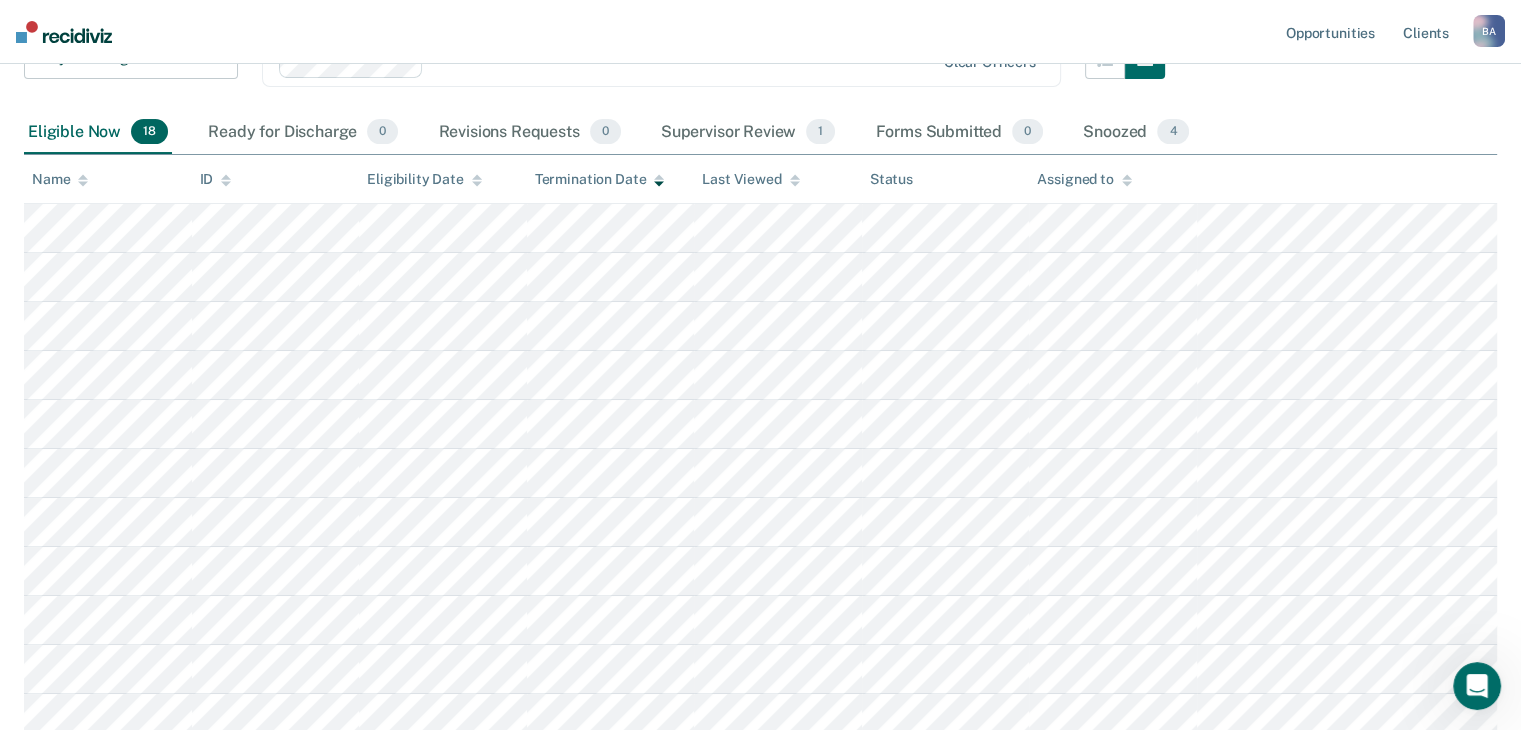 scroll, scrollTop: 200, scrollLeft: 0, axis: vertical 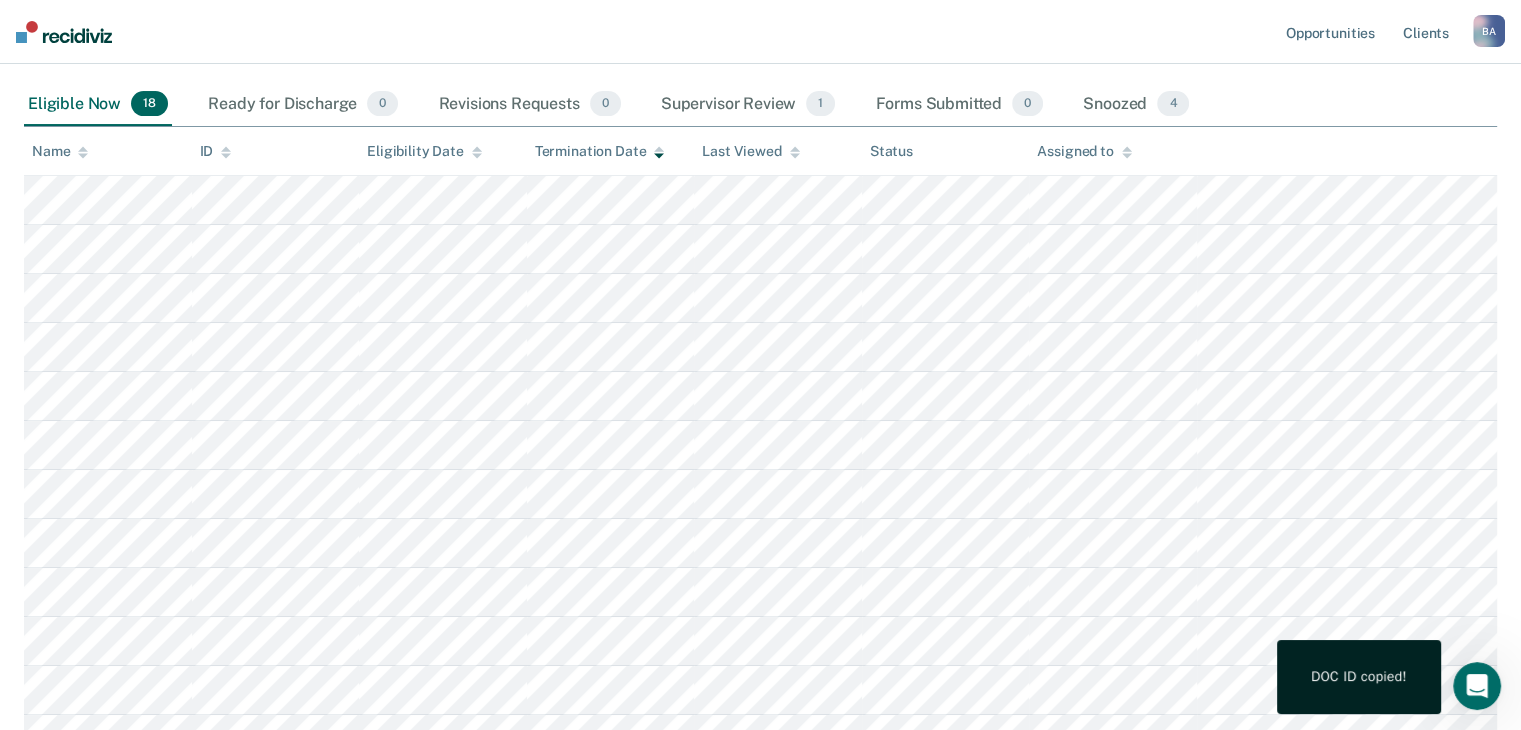click on "DOC ID copied!" at bounding box center [1359, 677] 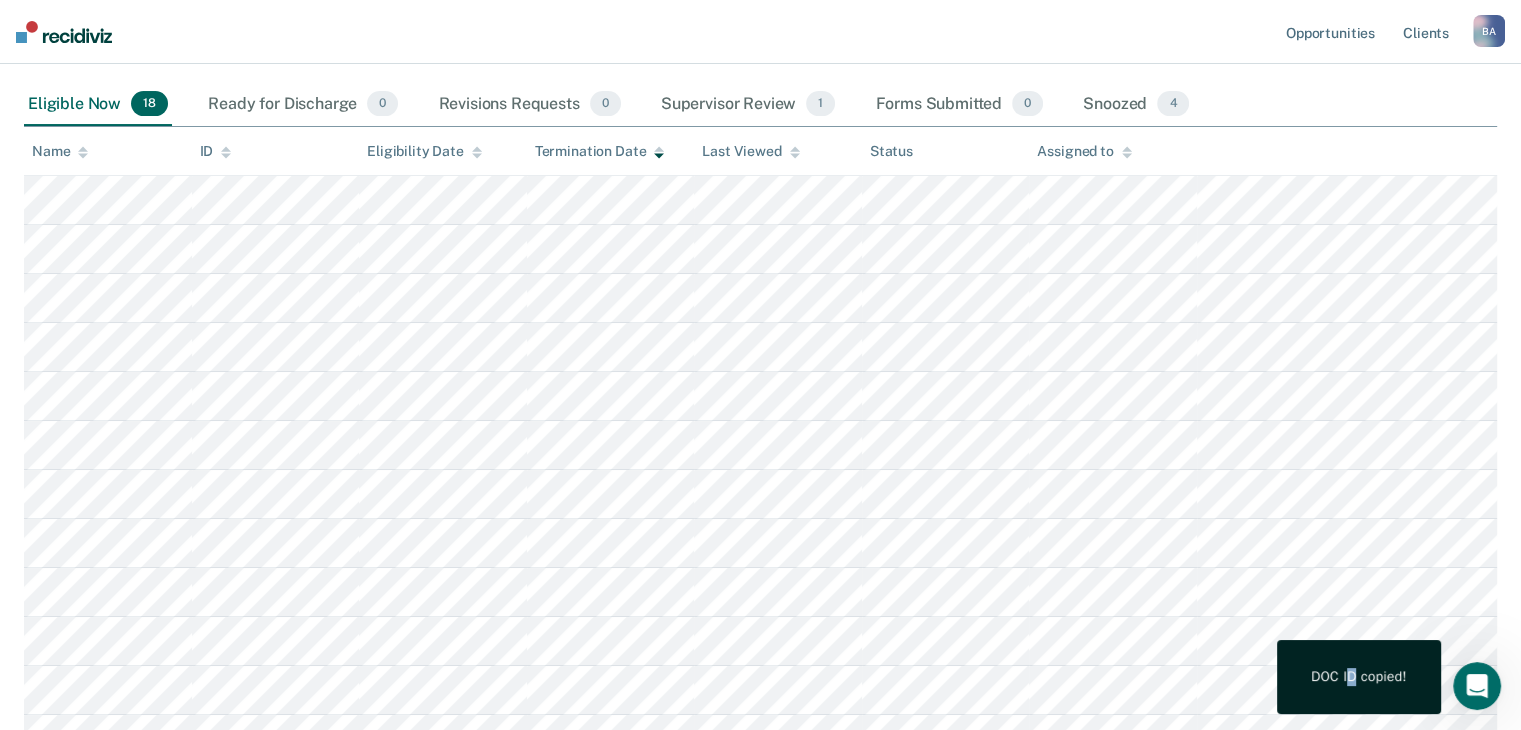click on "DOC ID copied!" at bounding box center (1359, 677) 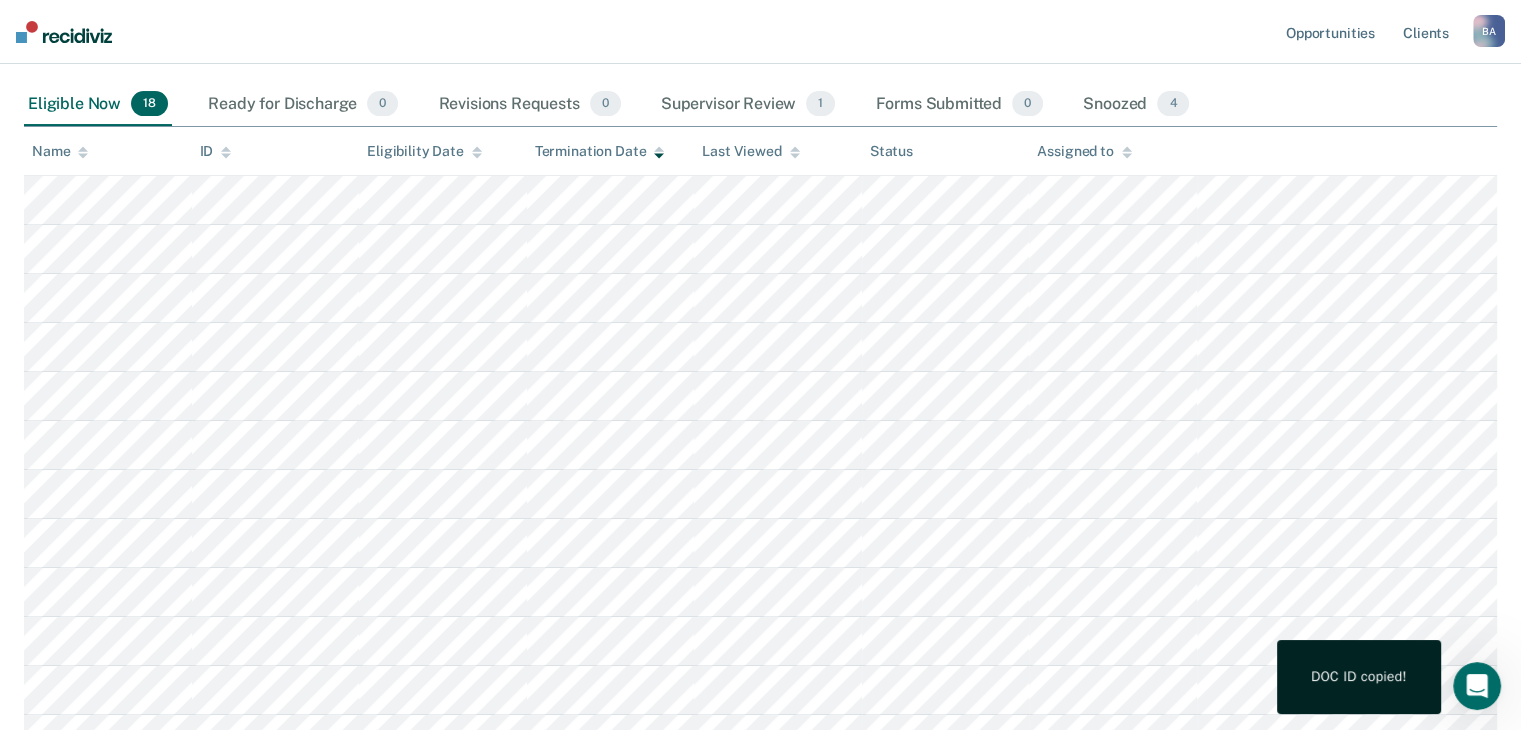 click on "DOC ID copied!" at bounding box center (1359, 677) 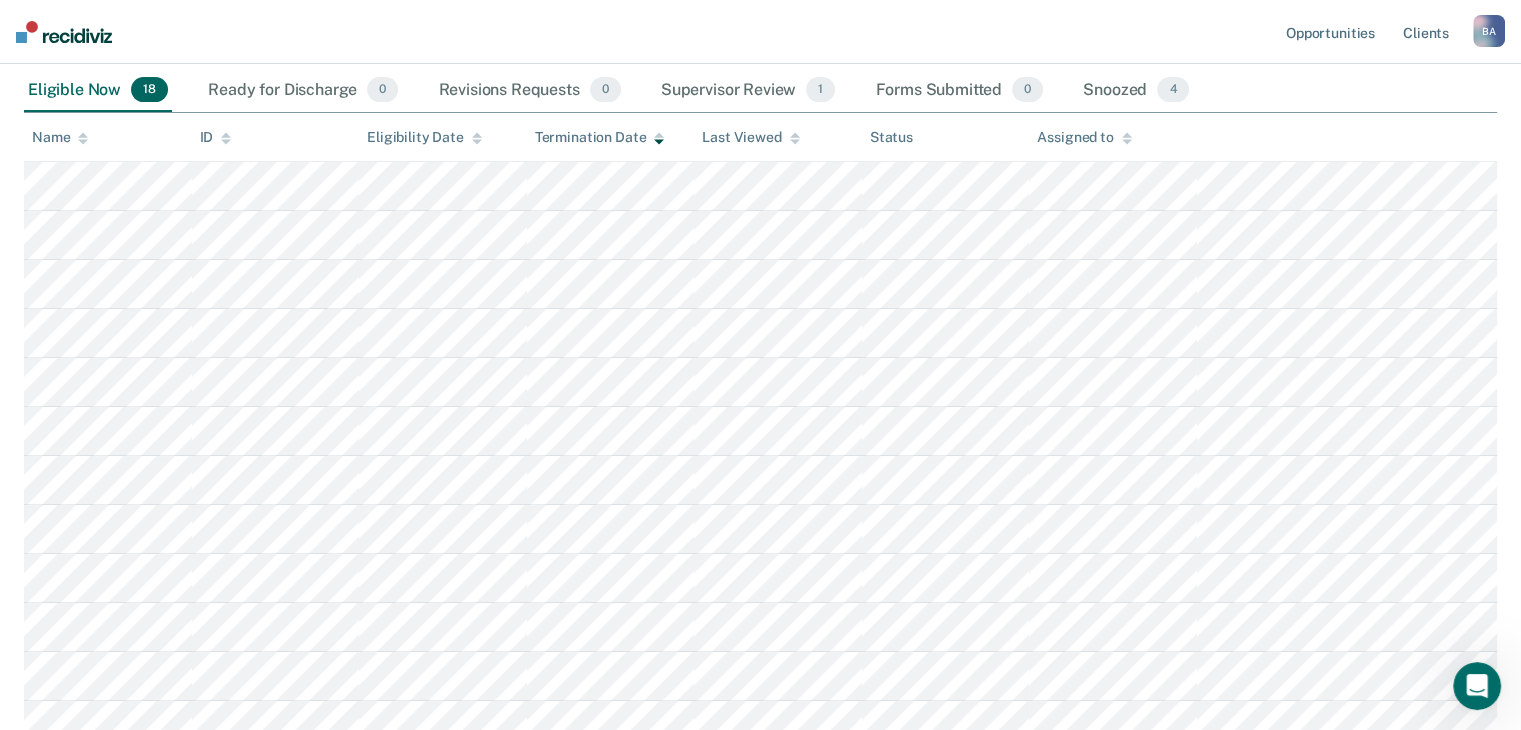 scroll, scrollTop: 171, scrollLeft: 0, axis: vertical 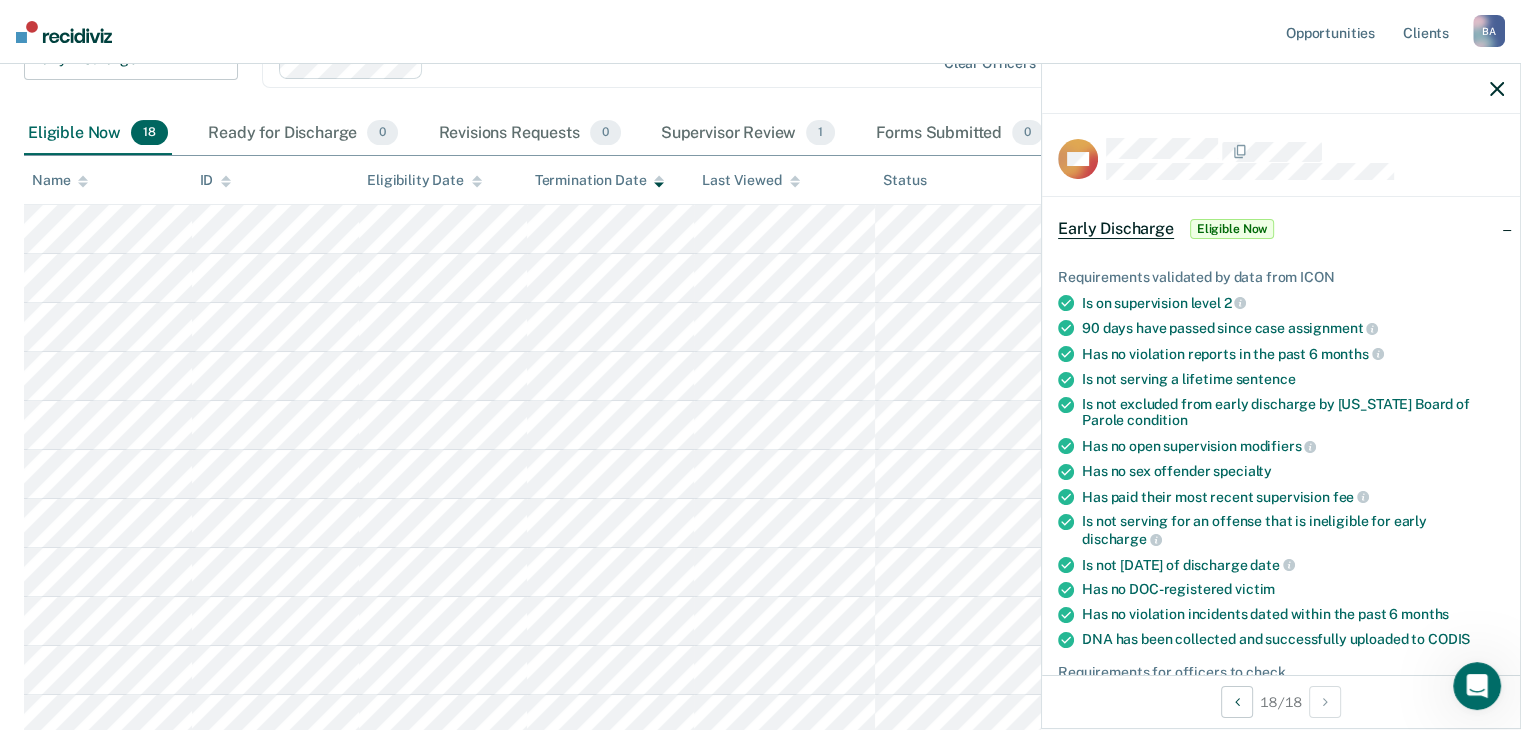 click at bounding box center (1281, 89) 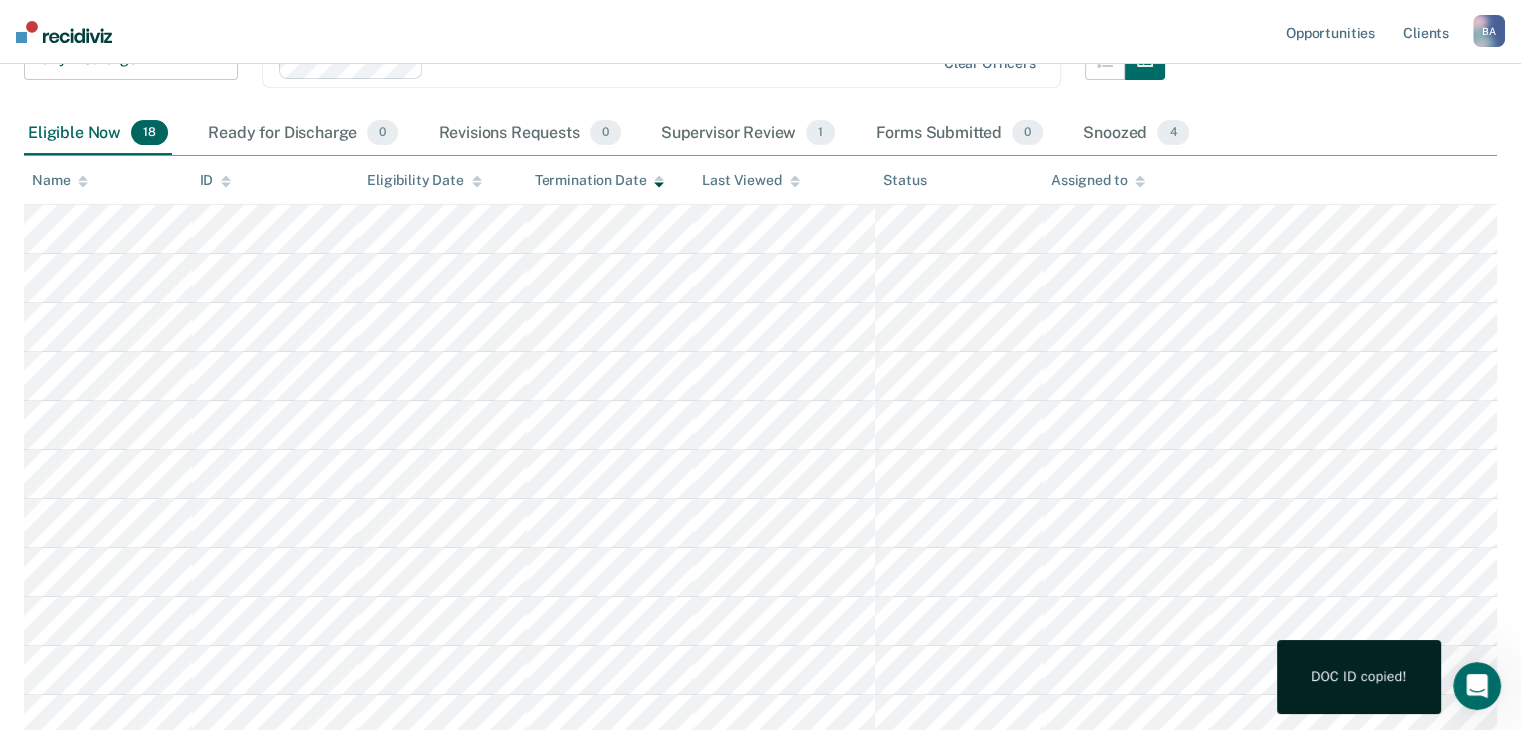 click on "DOC ID copied!" at bounding box center (1359, 677) 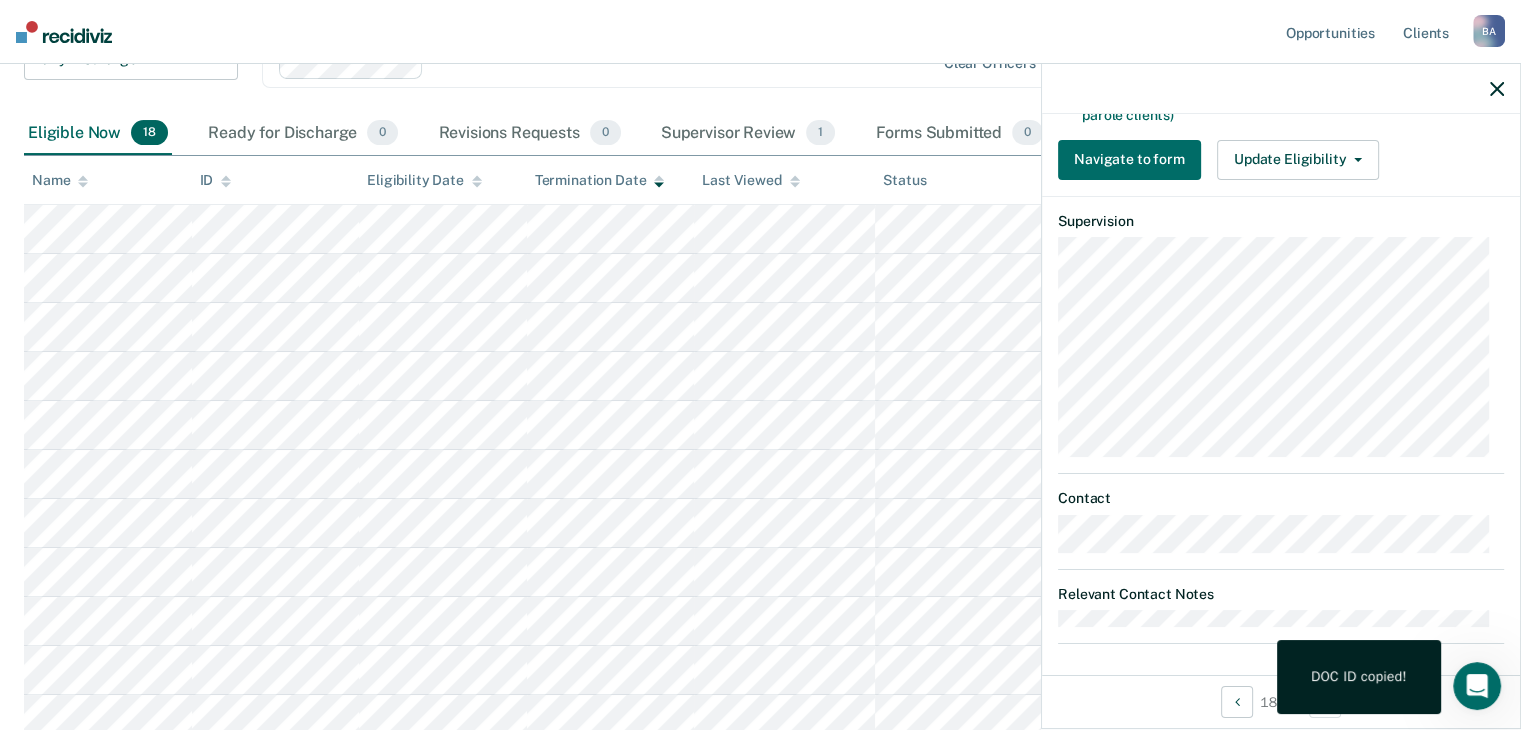 scroll, scrollTop: 0, scrollLeft: 0, axis: both 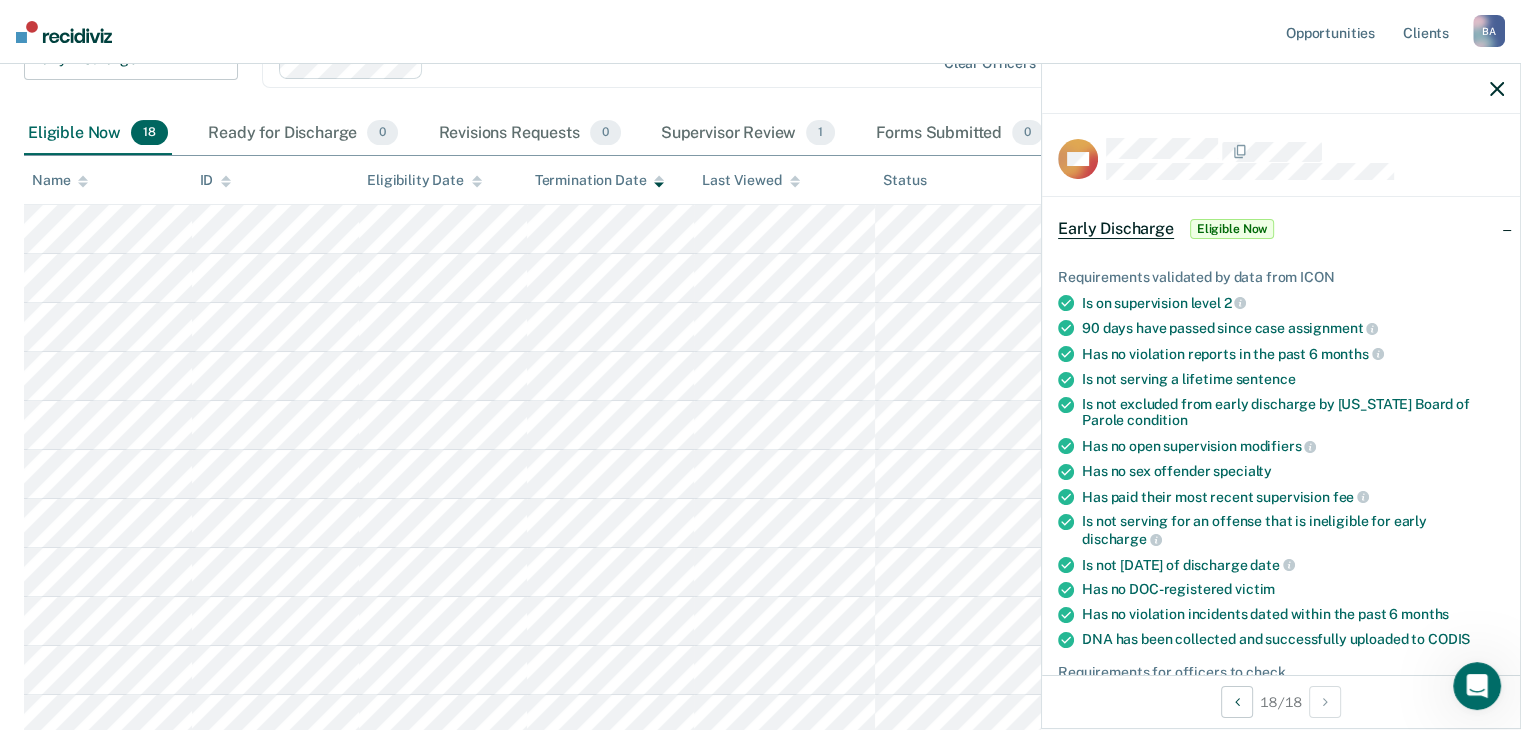click on "Status" at bounding box center (959, 180) 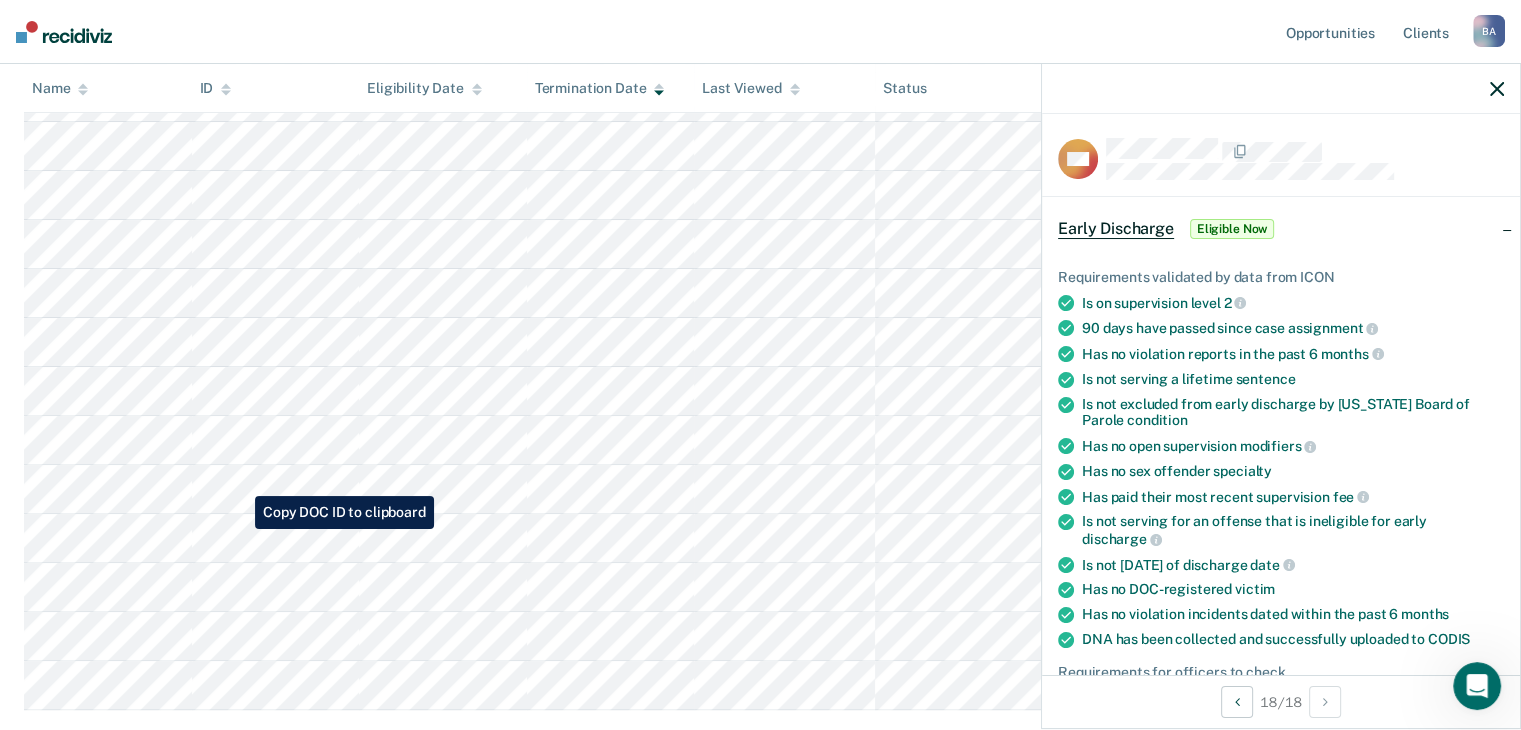 scroll, scrollTop: 571, scrollLeft: 0, axis: vertical 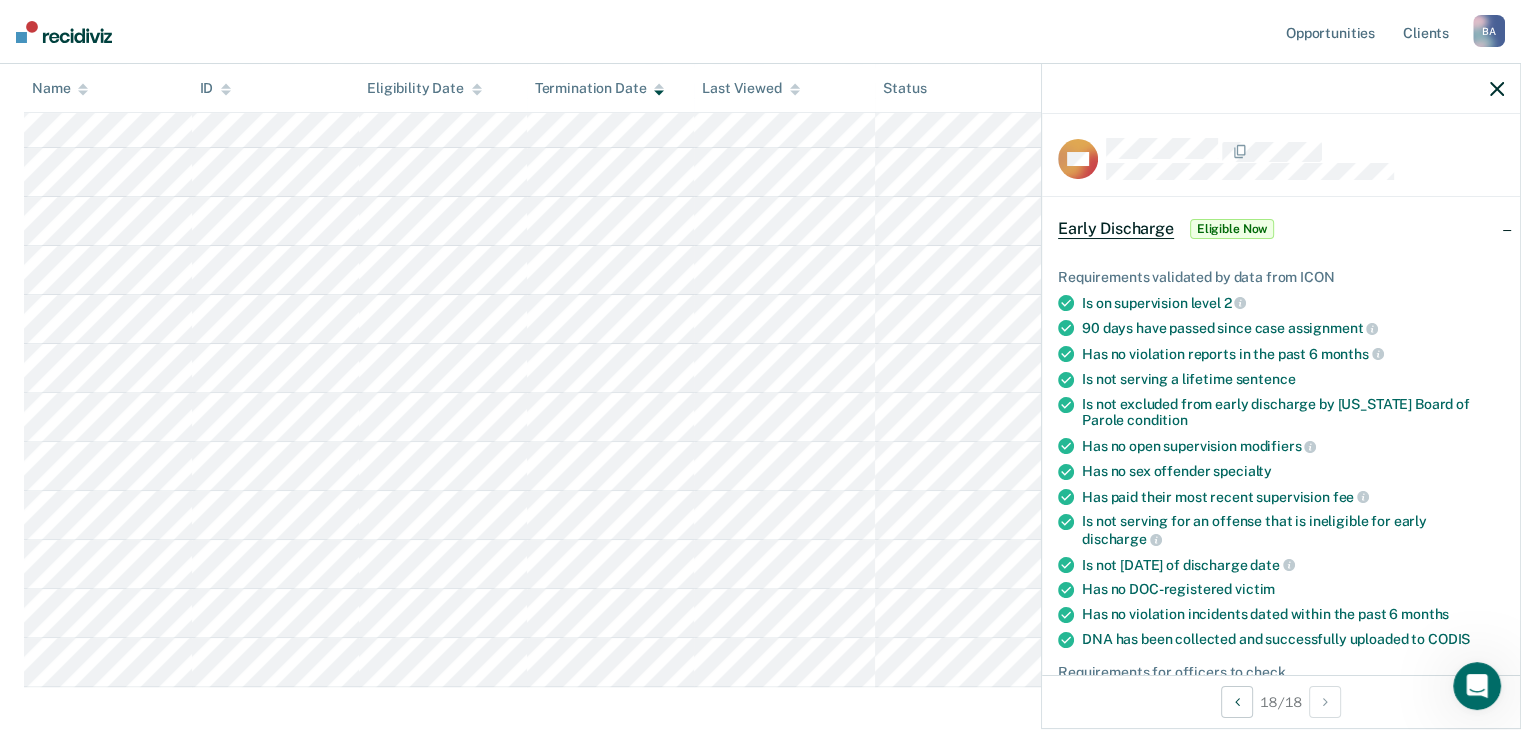 click 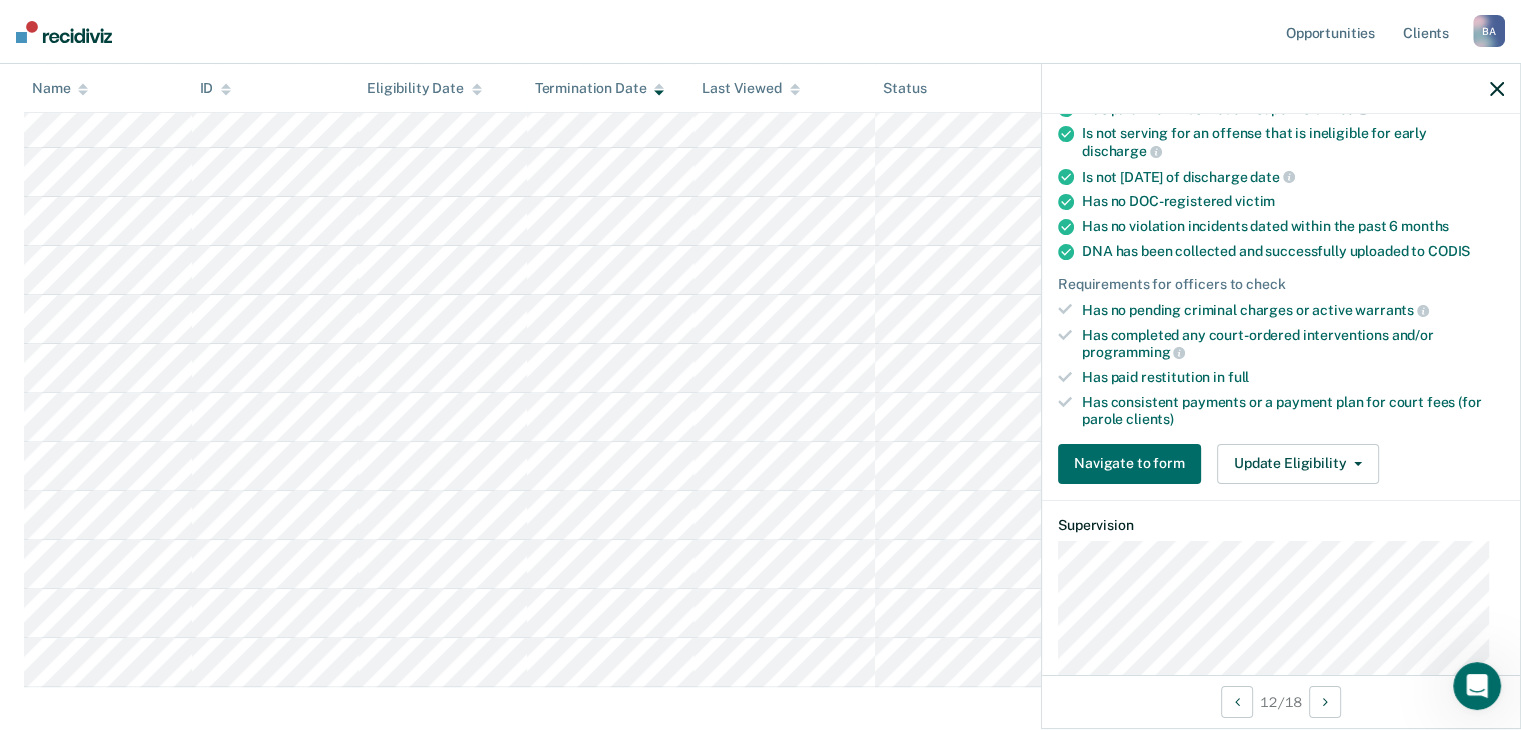scroll, scrollTop: 400, scrollLeft: 0, axis: vertical 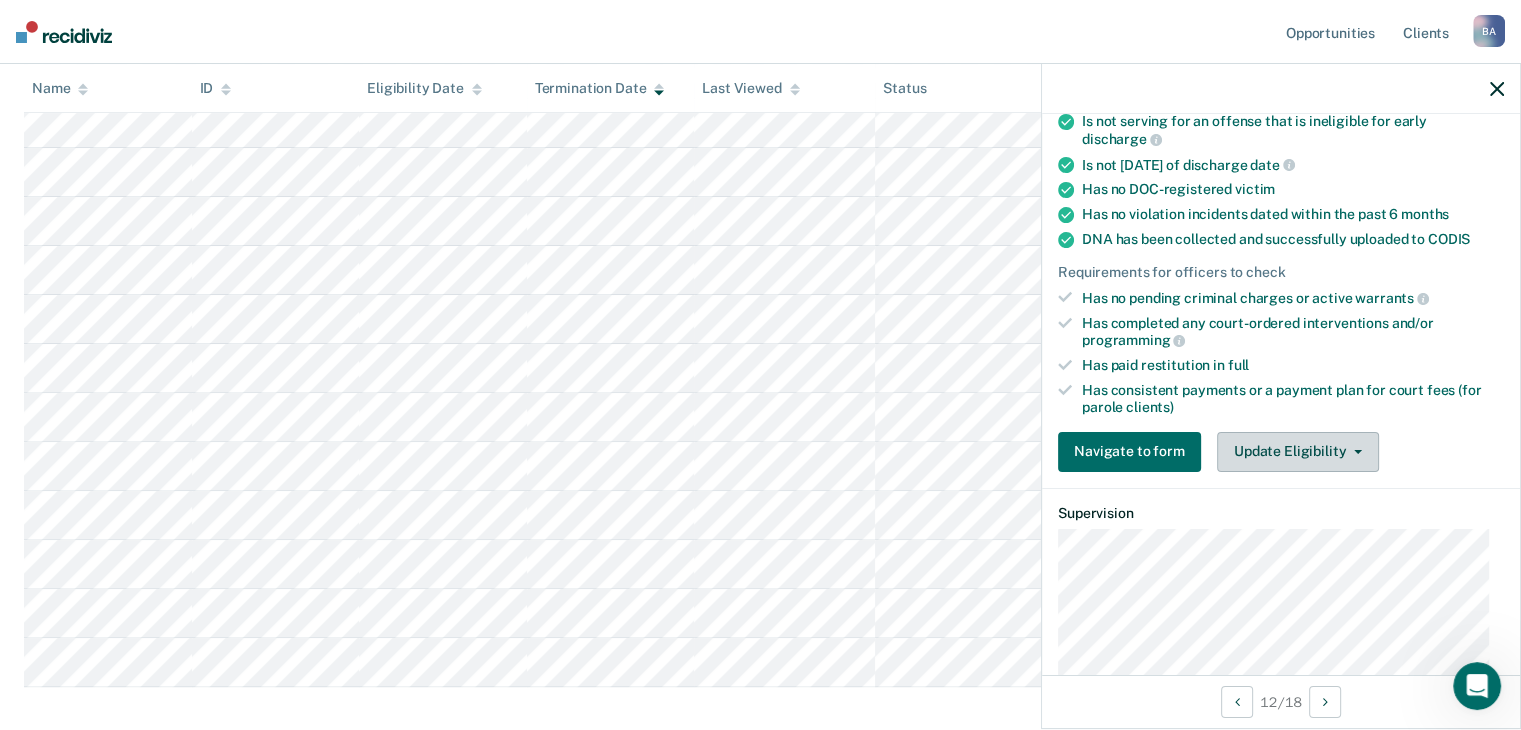click on "Update Eligibility" at bounding box center (1298, 452) 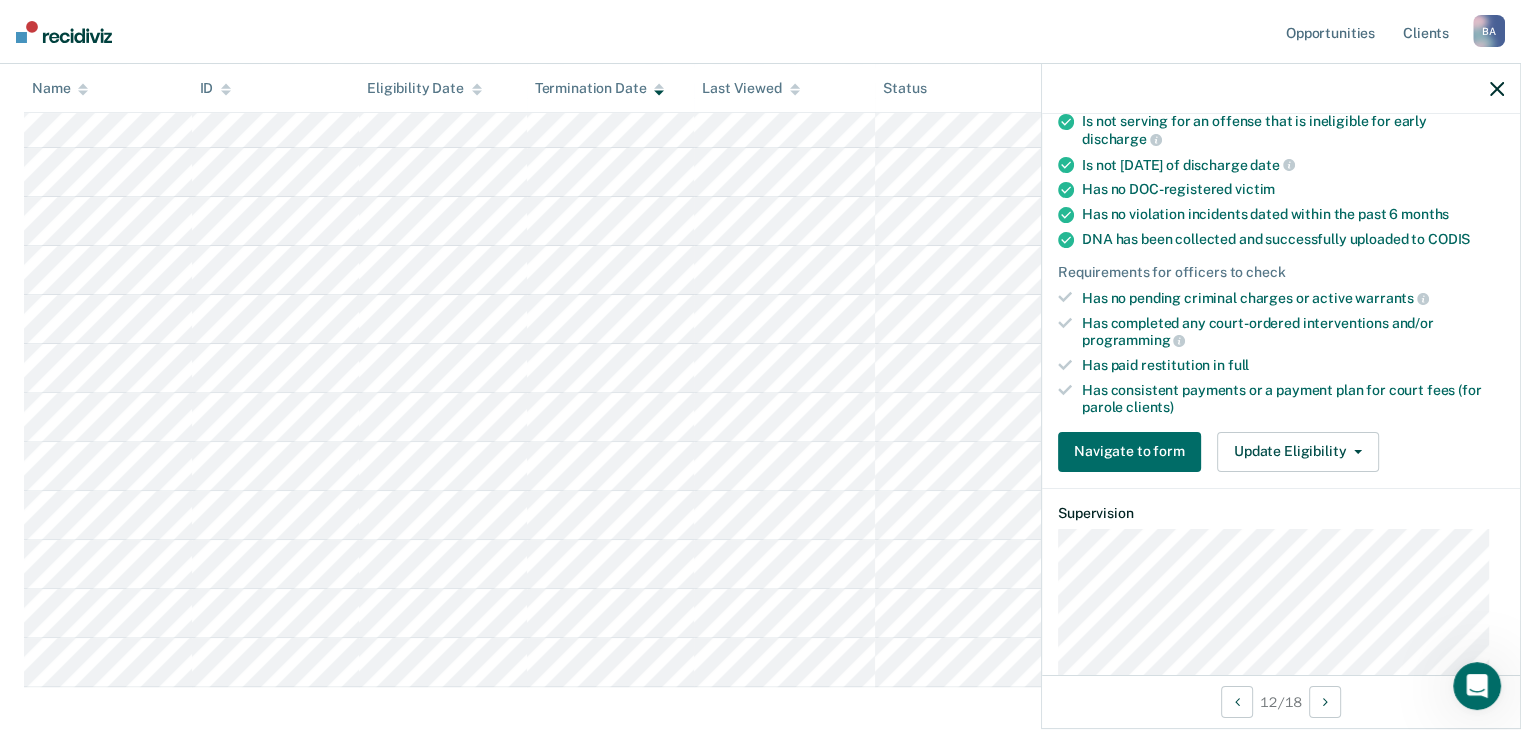 click on "Requirements validated by data from ICON Is on supervision level   2   90 days have passed since case   assignment   Has no violation reports in the past 6   months   Is not serving a lifetime   sentence Is not excluded from early discharge by [US_STATE] Board of Parole   condition Has no open supervision   modifiers   Has no sex offender   specialty Has paid their most recent supervision   fee   Is not serving for an offense that is ineligible for early   discharge   Is not [DATE] of discharge   date   Has no DOC-registered   victim Has no violation incidents dated within the past 6   months DNA has been collected and successfully uploaded to   CODIS Requirements for officers to check Has no pending criminal charges or active   warrants   Has completed any court-ordered interventions and/or   programming   Has paid restitution in   full Has consistent payments or a payment plan for court fees (for parole   clients) Navigate to form Update Eligibility Submit for Supervisor Approval Mark as Ineligible" at bounding box center (1281, 162) 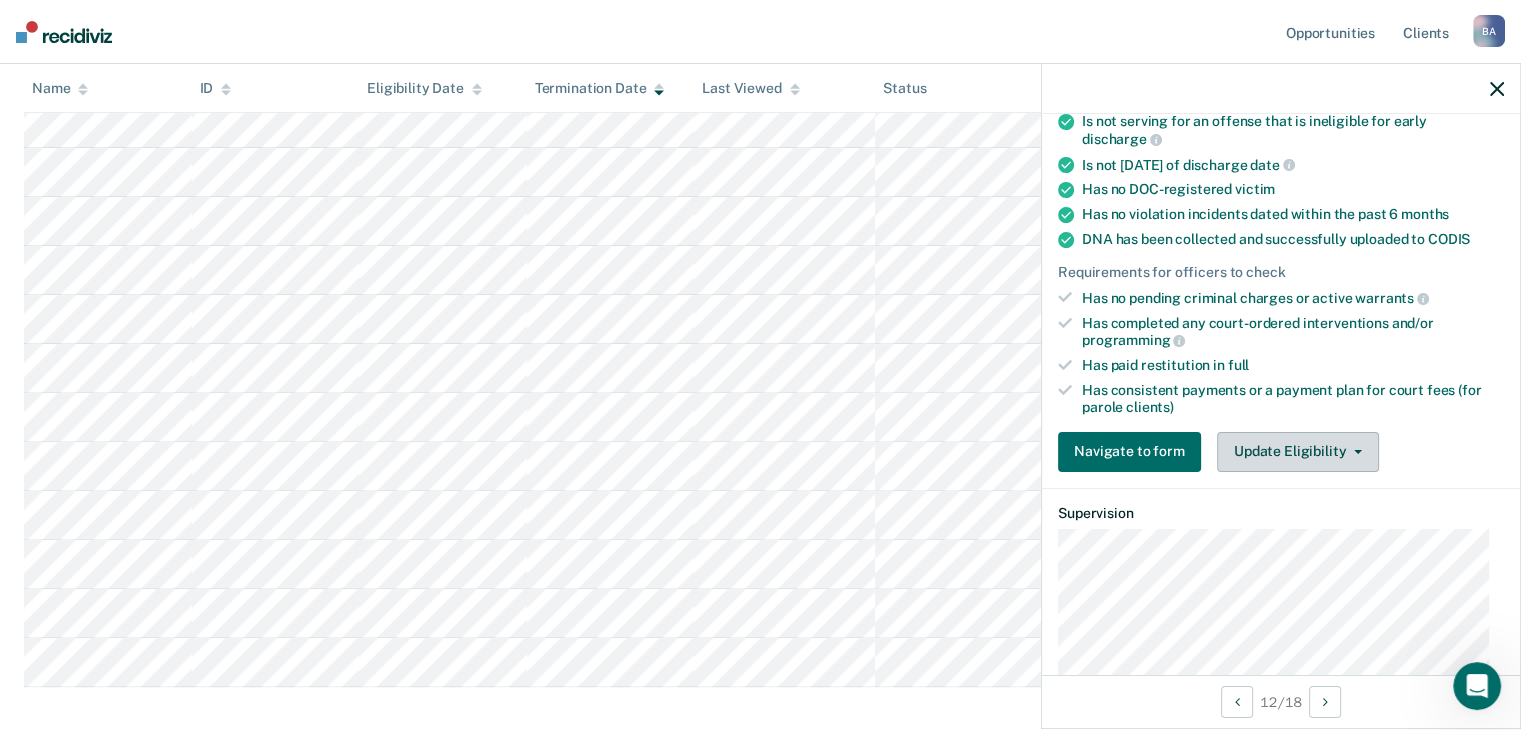 click on "Update Eligibility" at bounding box center [1298, 452] 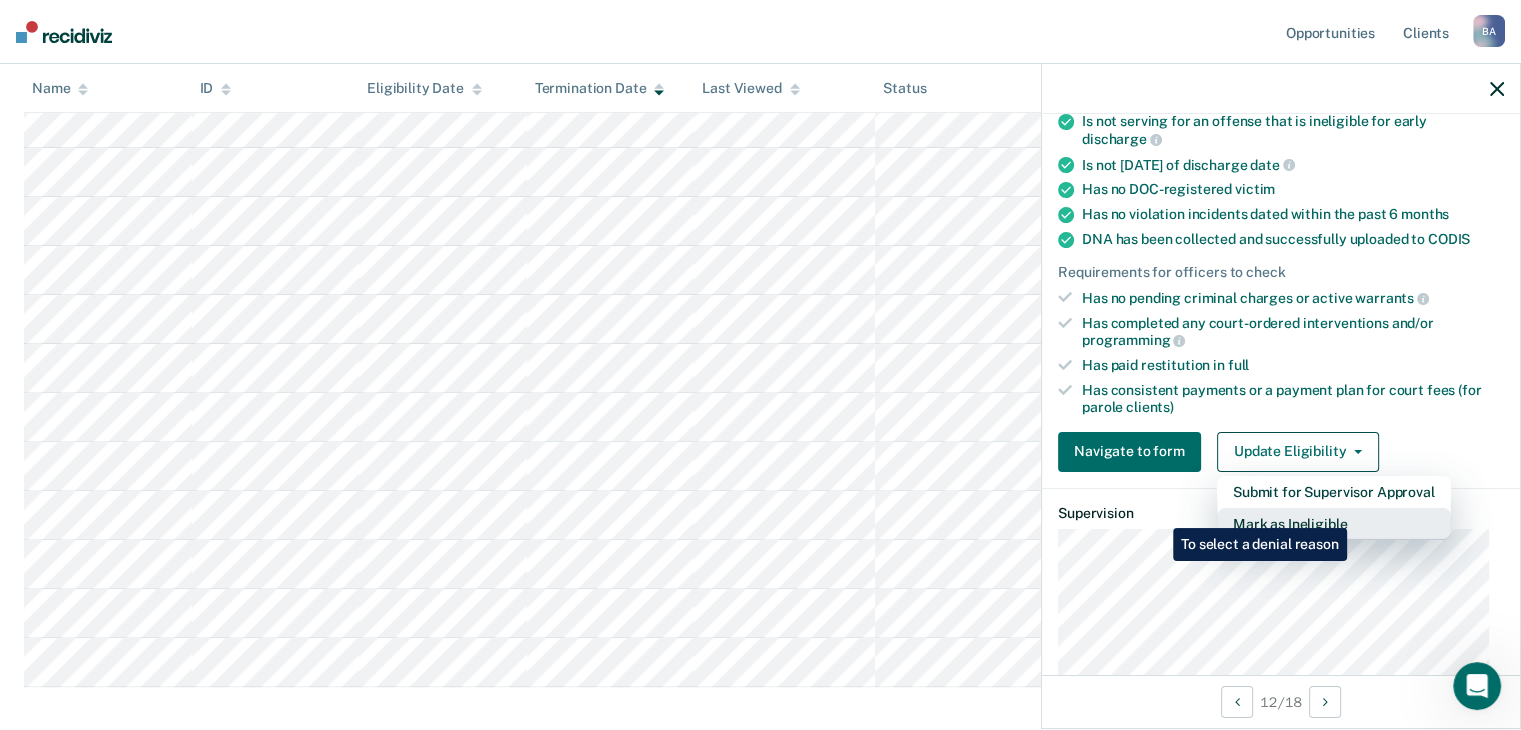 click on "Mark as Ineligible" at bounding box center [1334, 524] 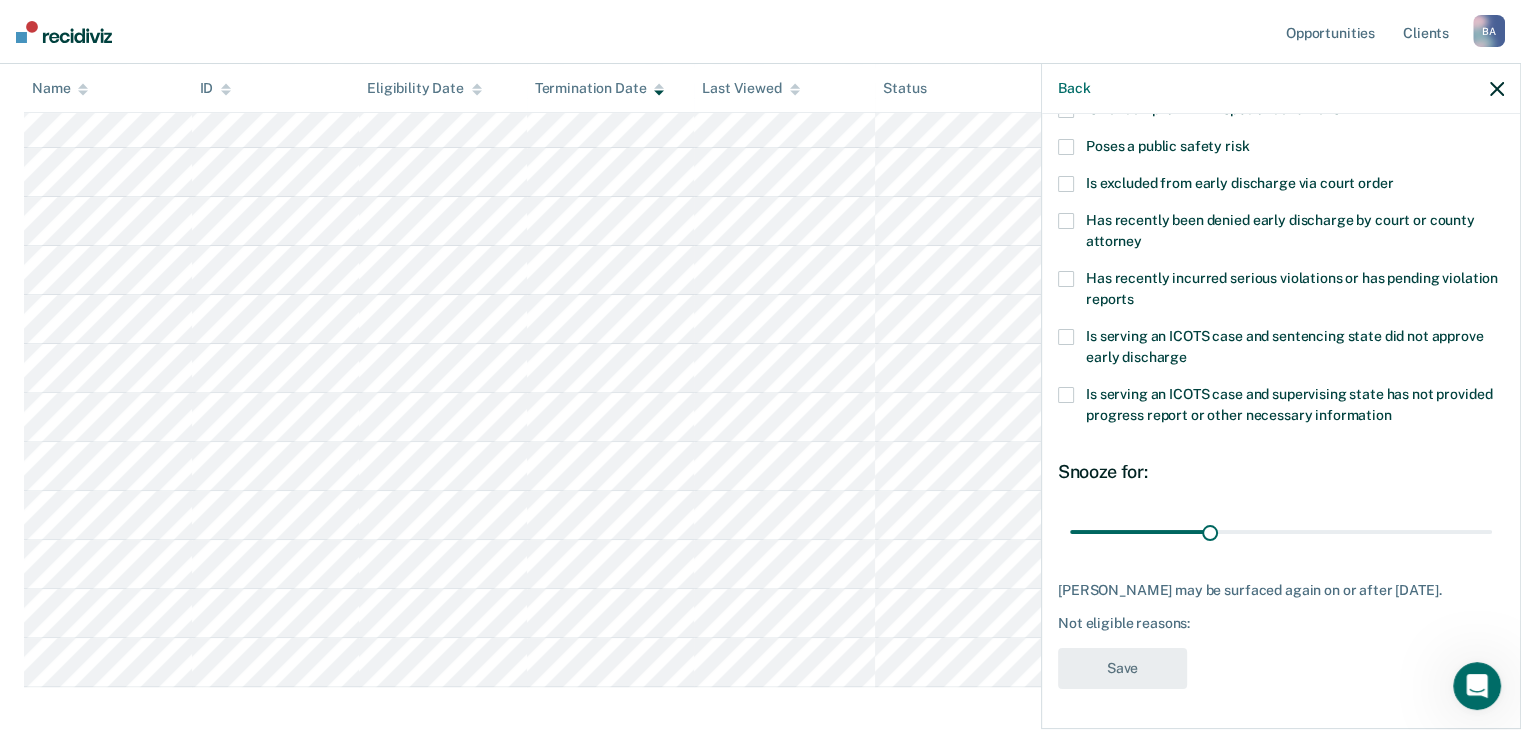 scroll, scrollTop: 272, scrollLeft: 0, axis: vertical 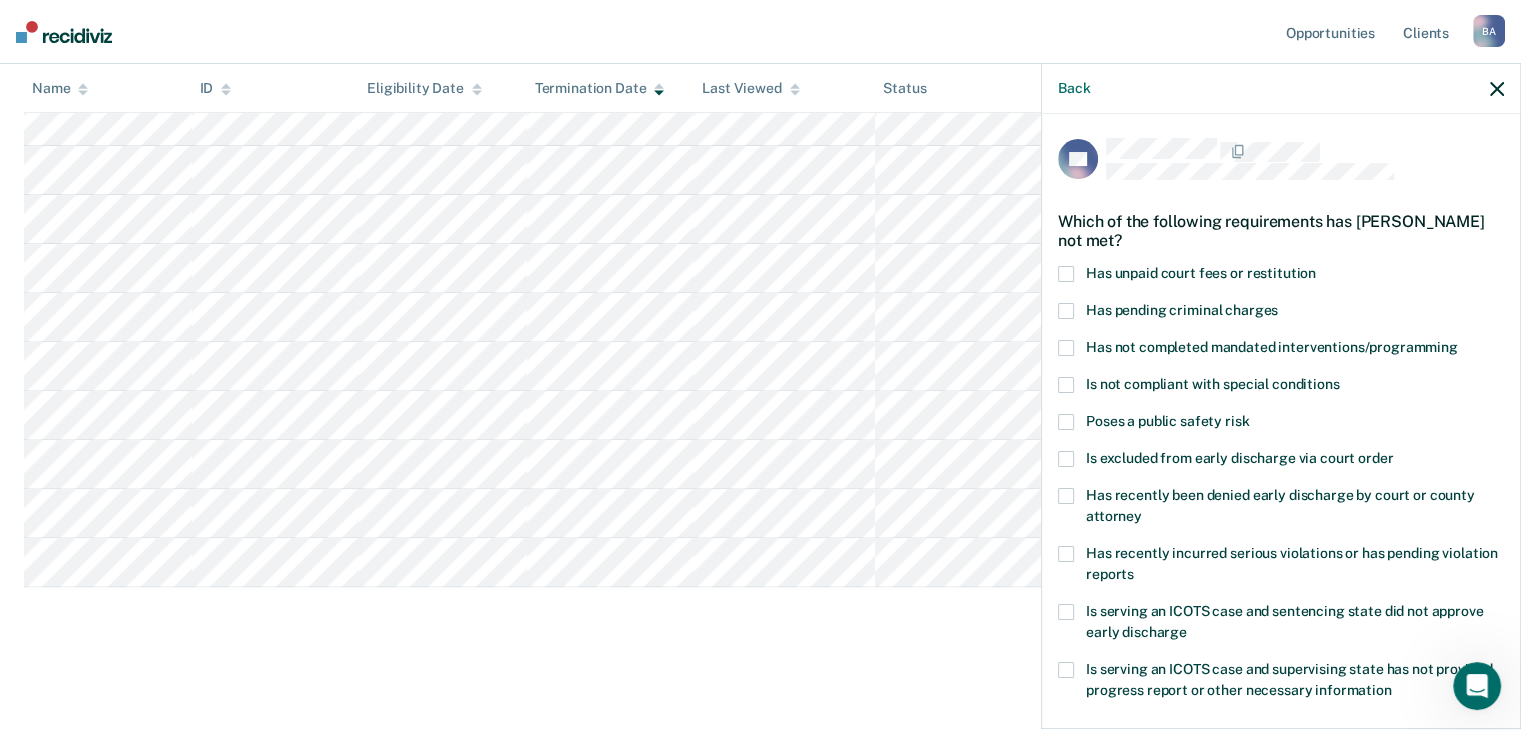 drag, startPoint x: 1491, startPoint y: 84, endPoint x: 1426, endPoint y: 110, distance: 70.00714 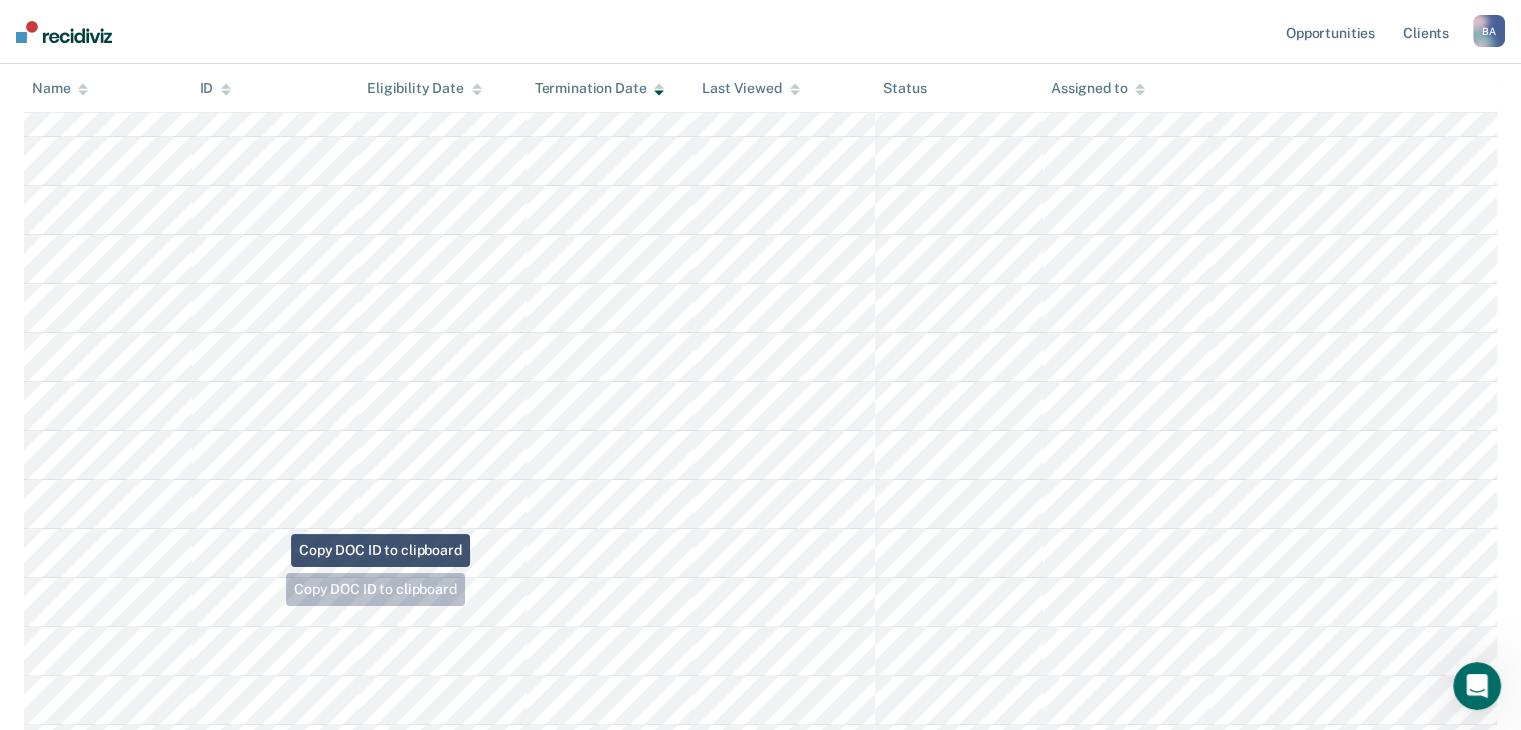 scroll, scrollTop: 371, scrollLeft: 0, axis: vertical 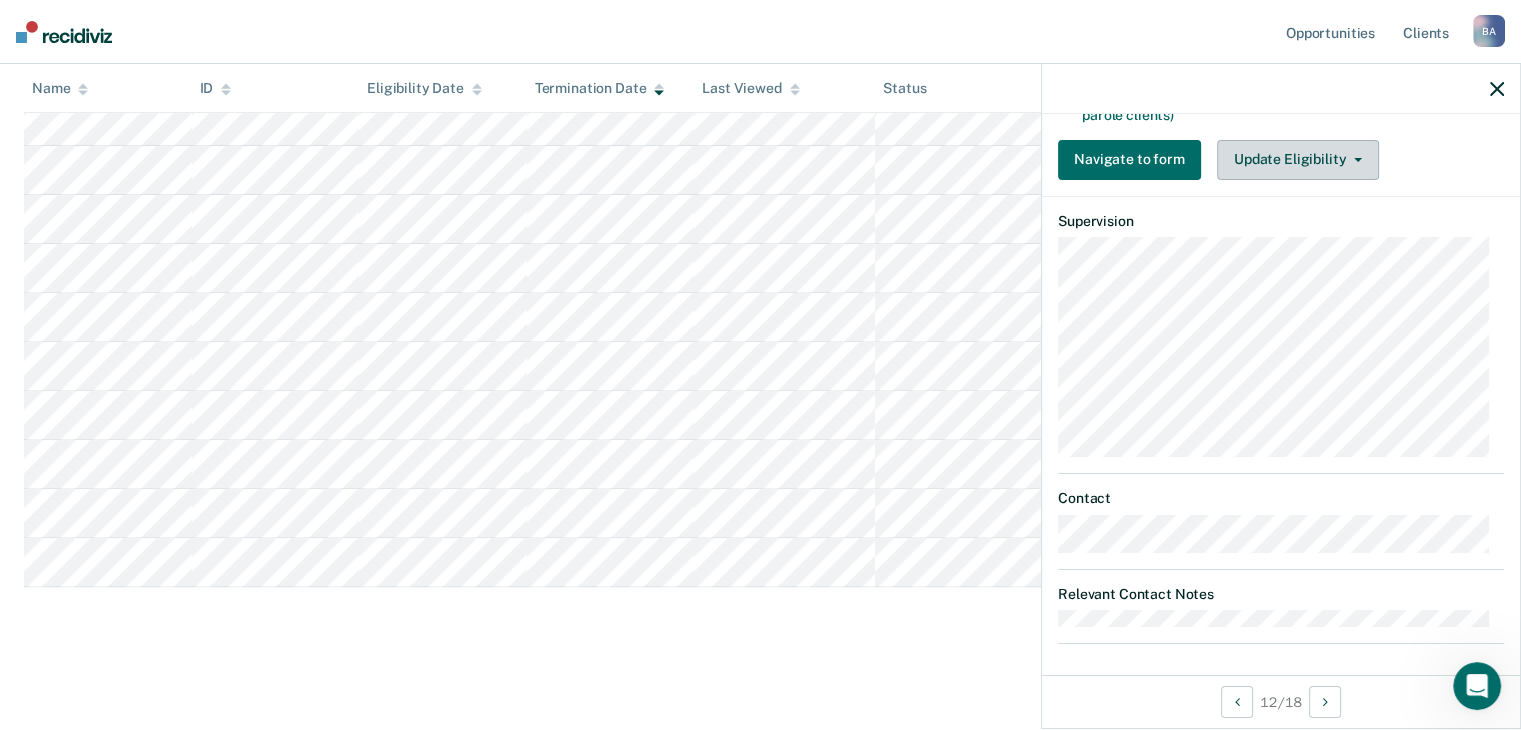 click on "Update Eligibility" at bounding box center (1298, 160) 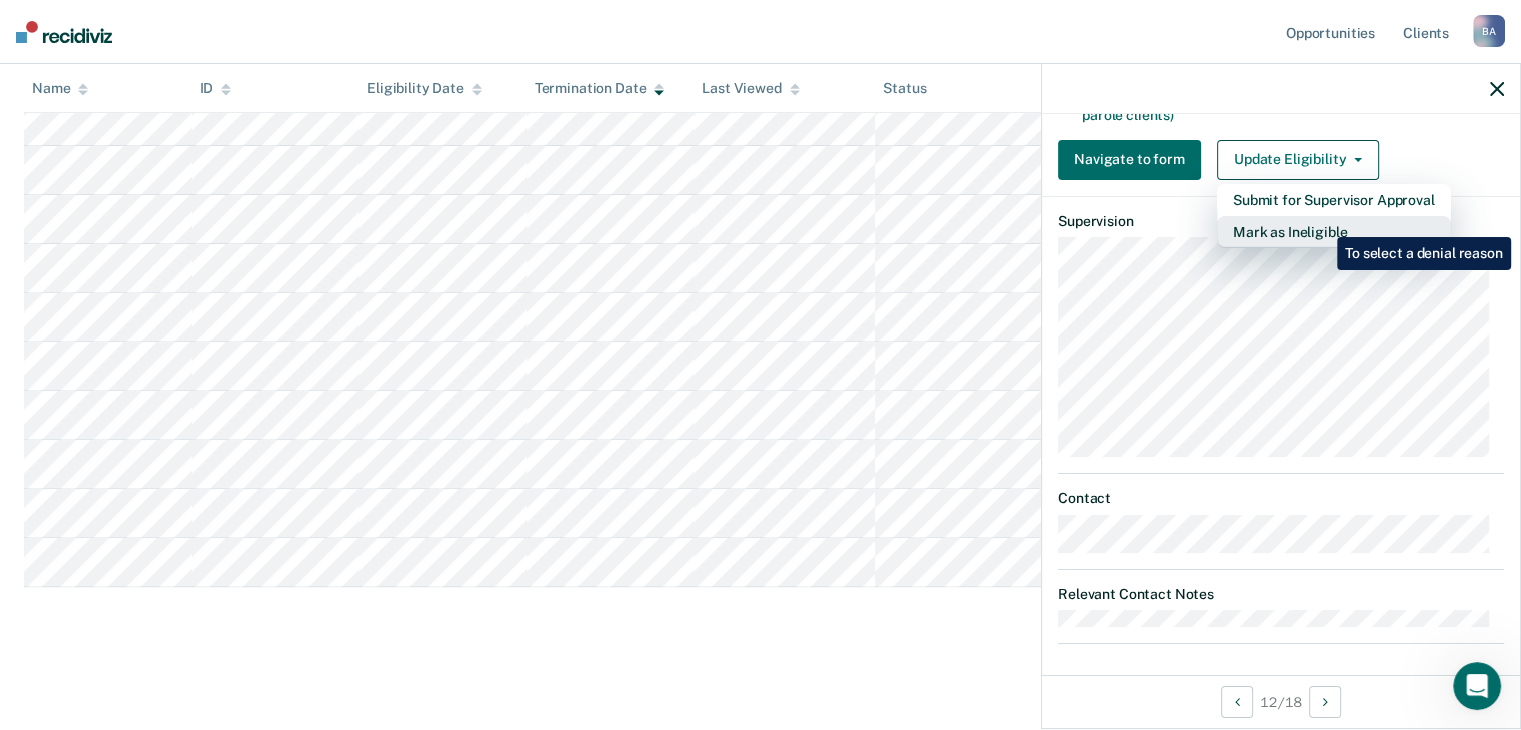 click on "Mark as Ineligible" at bounding box center [1334, 232] 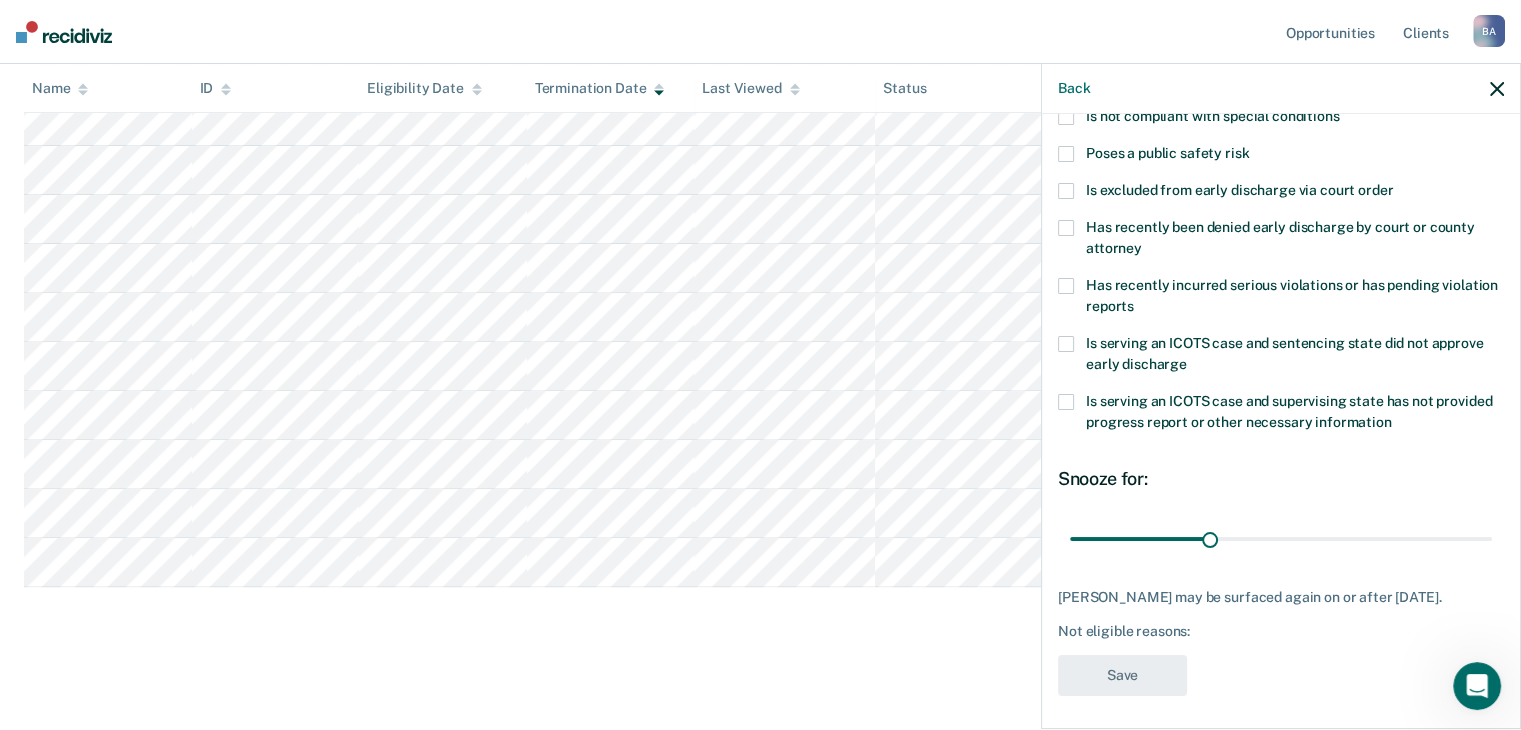 scroll, scrollTop: 272, scrollLeft: 0, axis: vertical 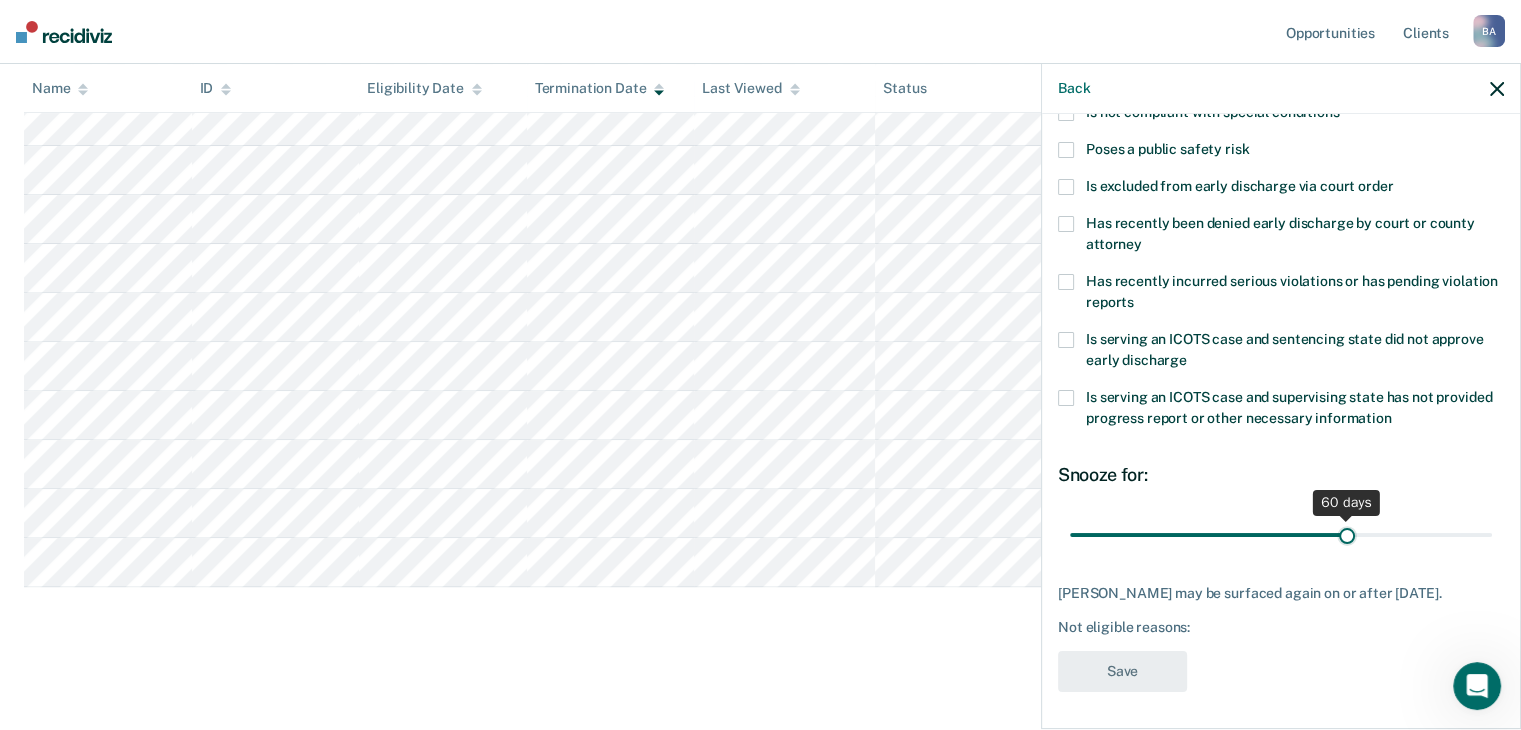 drag, startPoint x: 1201, startPoint y: 521, endPoint x: 1323, endPoint y: 542, distance: 123.79418 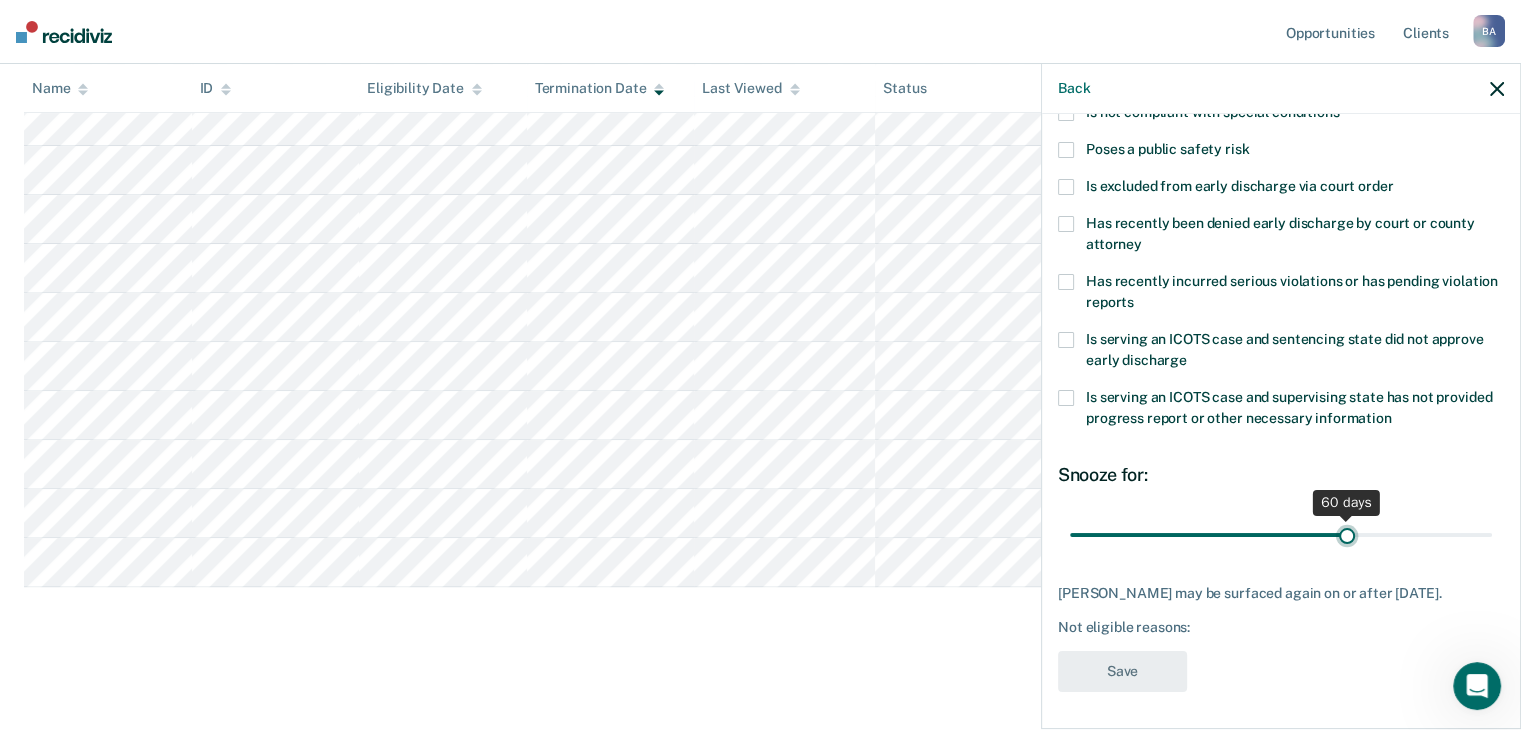 type on "60" 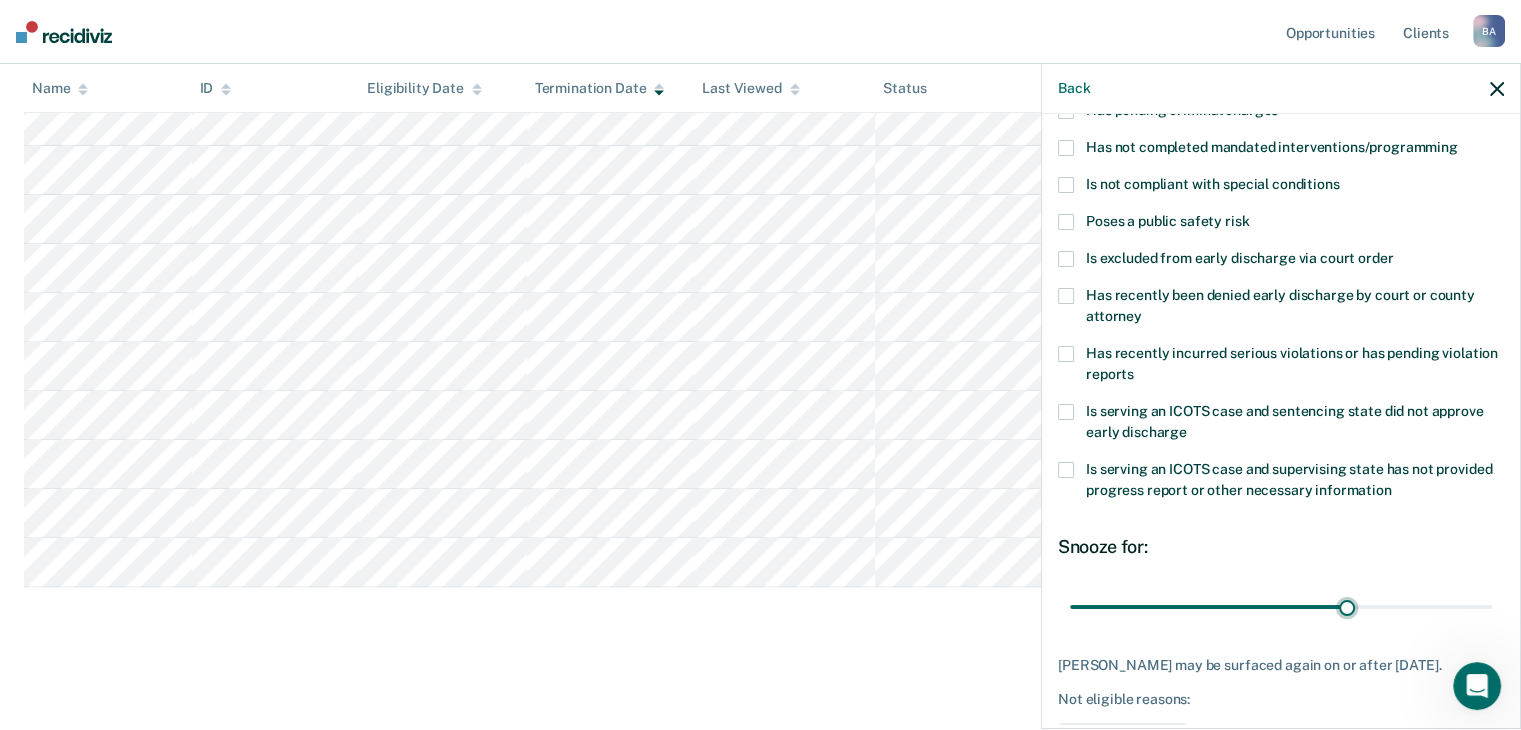 scroll, scrollTop: 289, scrollLeft: 0, axis: vertical 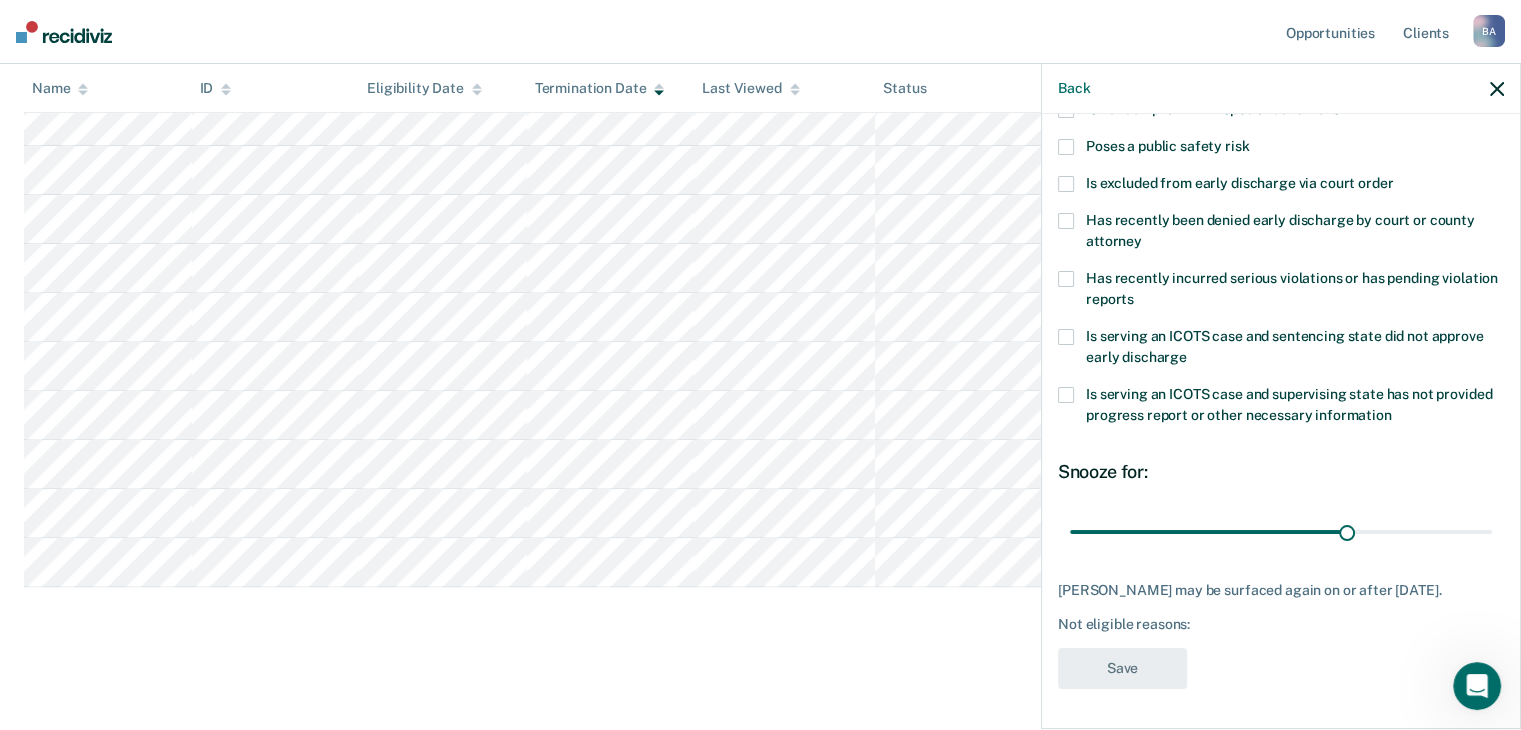 click on "Early Discharge   Early Discharge Early Discharge Clear   officers Eligible Now 18 Ready for Discharge 0 Revisions Requests 0 Supervisor Review 1 Forms Submitted 0 Snoozed 4
To pick up a draggable item, press the space bar.
While dragging, use the arrow keys to move the item.
Press space again to drop the item in its new position, or press escape to cancel.
Name ID Eligibility Date Termination Date Last Viewed Status Assigned to" at bounding box center (760, 80) 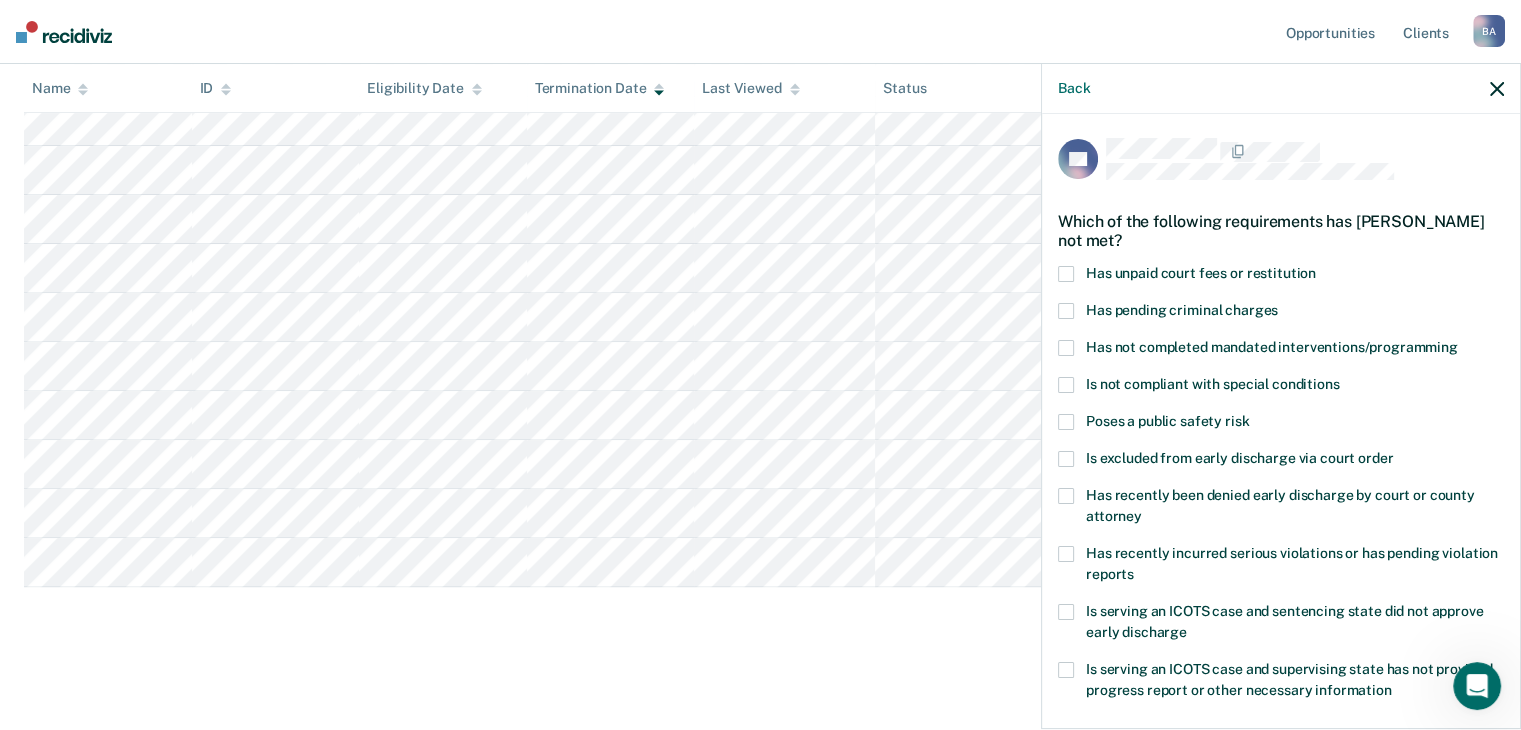 click 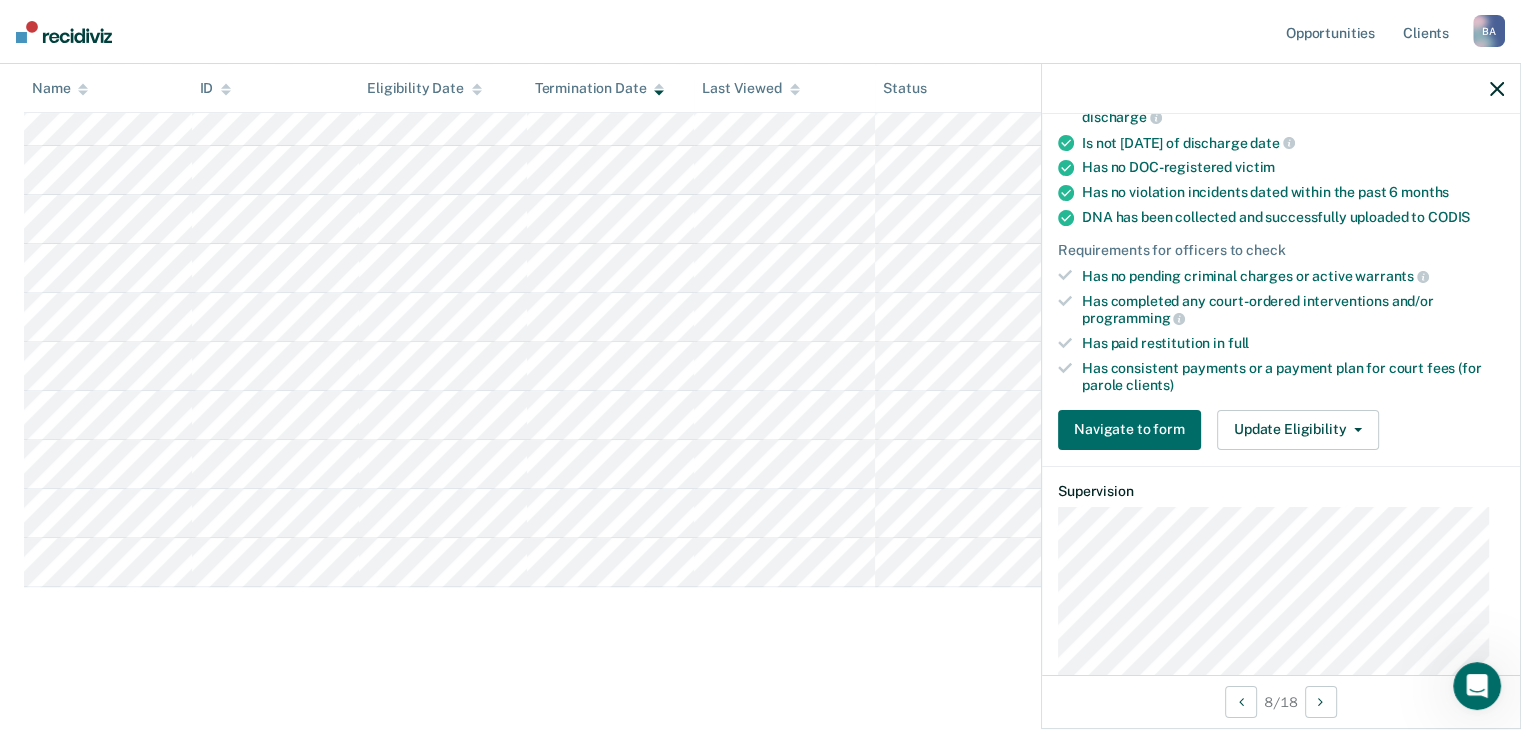 scroll, scrollTop: 500, scrollLeft: 0, axis: vertical 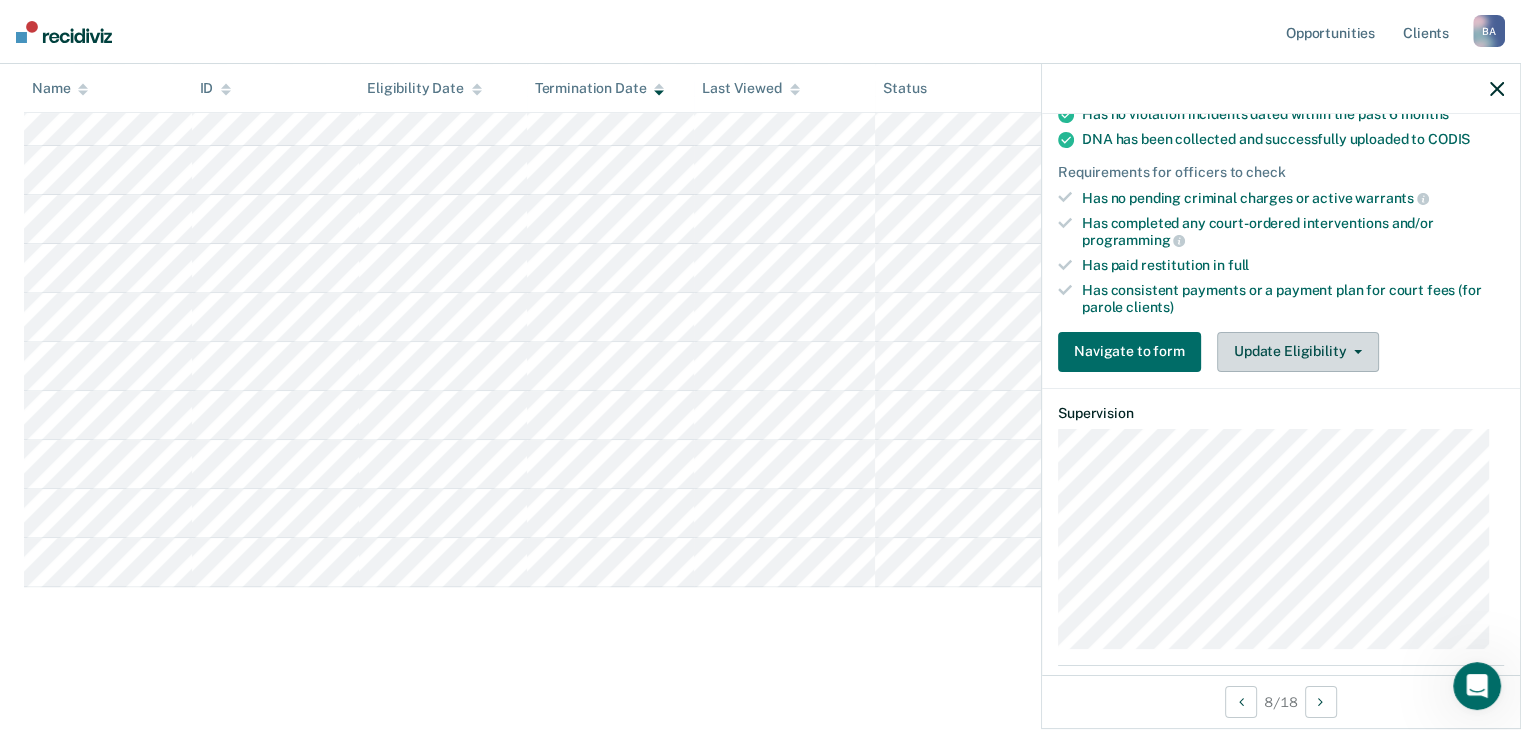 click on "Update Eligibility" at bounding box center [1298, 352] 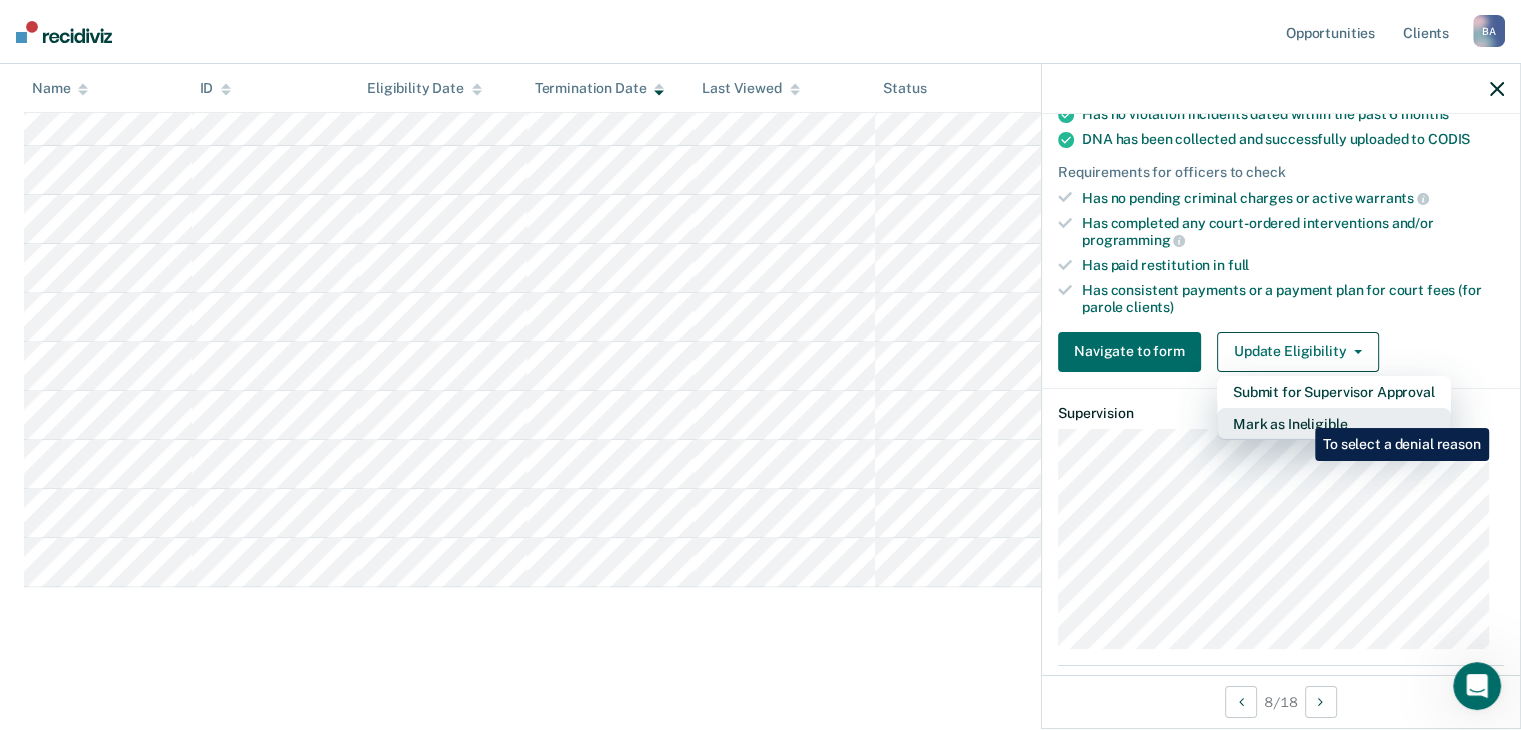 click on "Mark as Ineligible" at bounding box center (1334, 424) 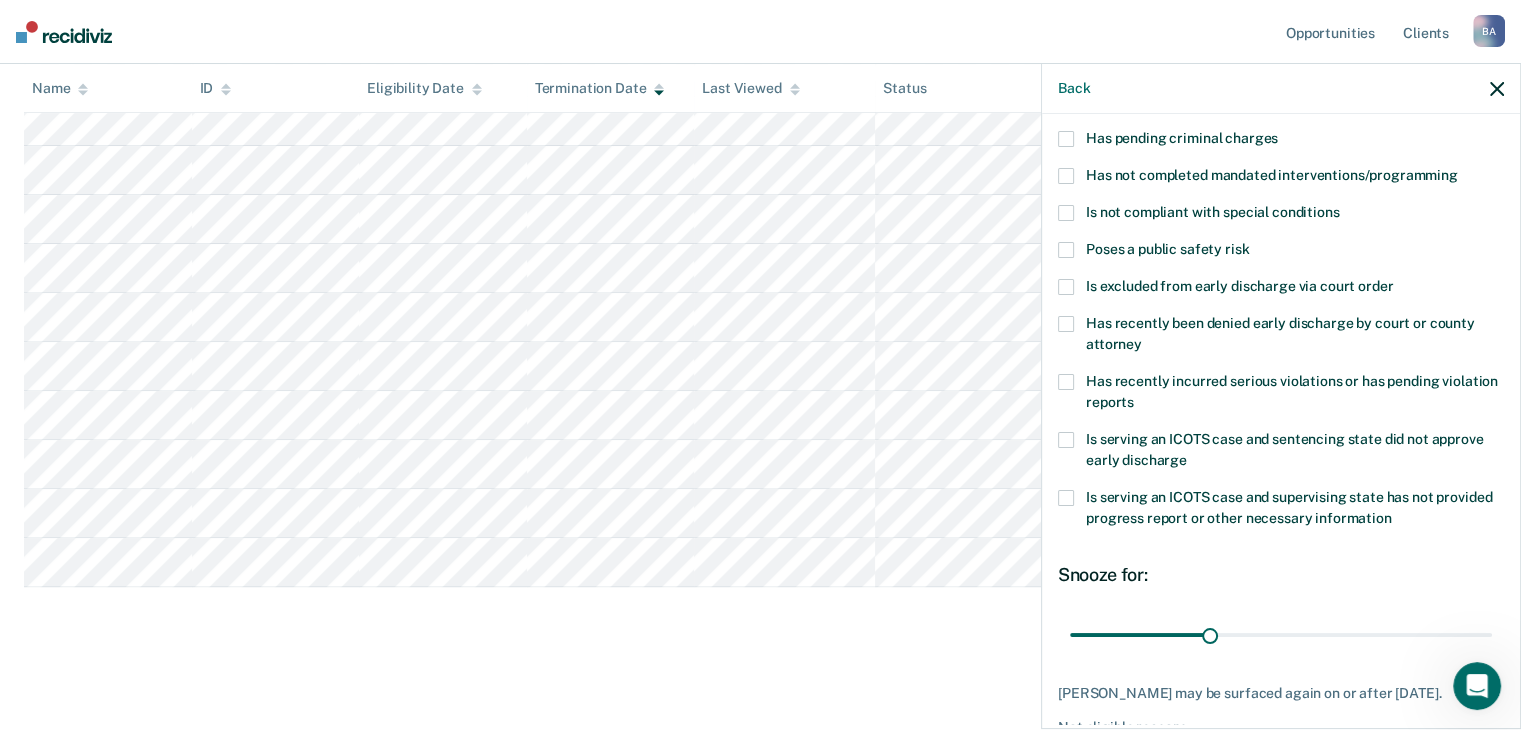 scroll, scrollTop: 72, scrollLeft: 0, axis: vertical 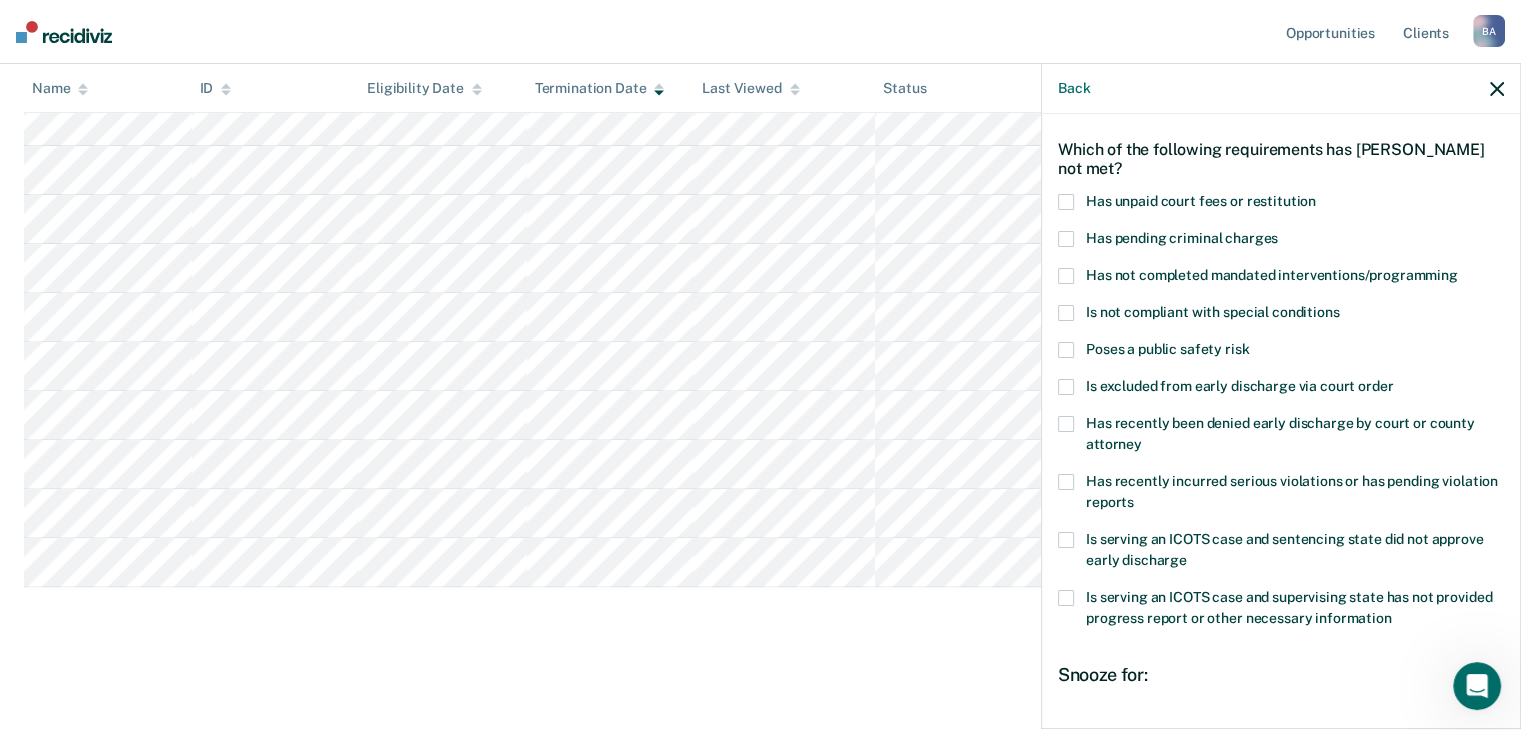 click on "Has not completed mandated interventions/programming" at bounding box center [1281, 278] 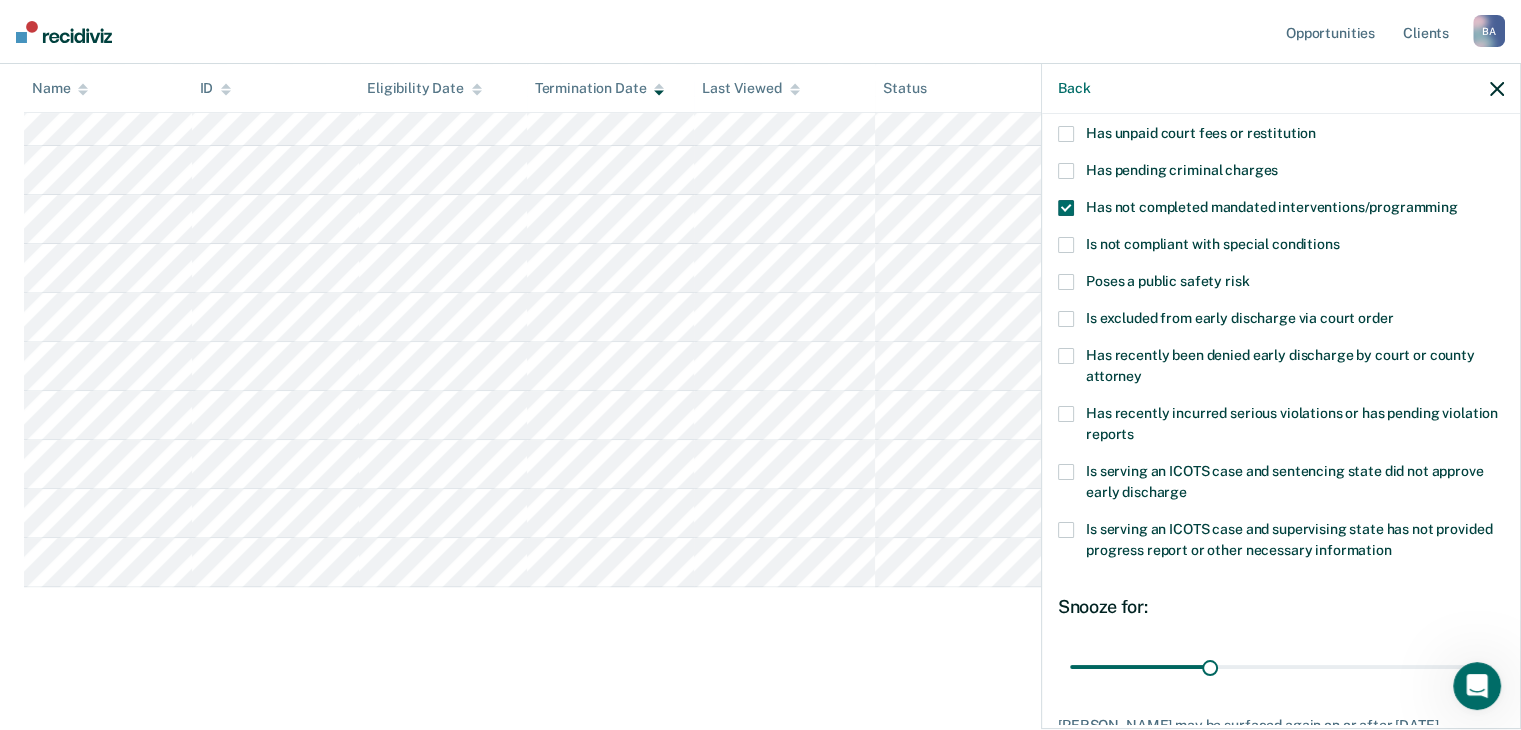 scroll, scrollTop: 272, scrollLeft: 0, axis: vertical 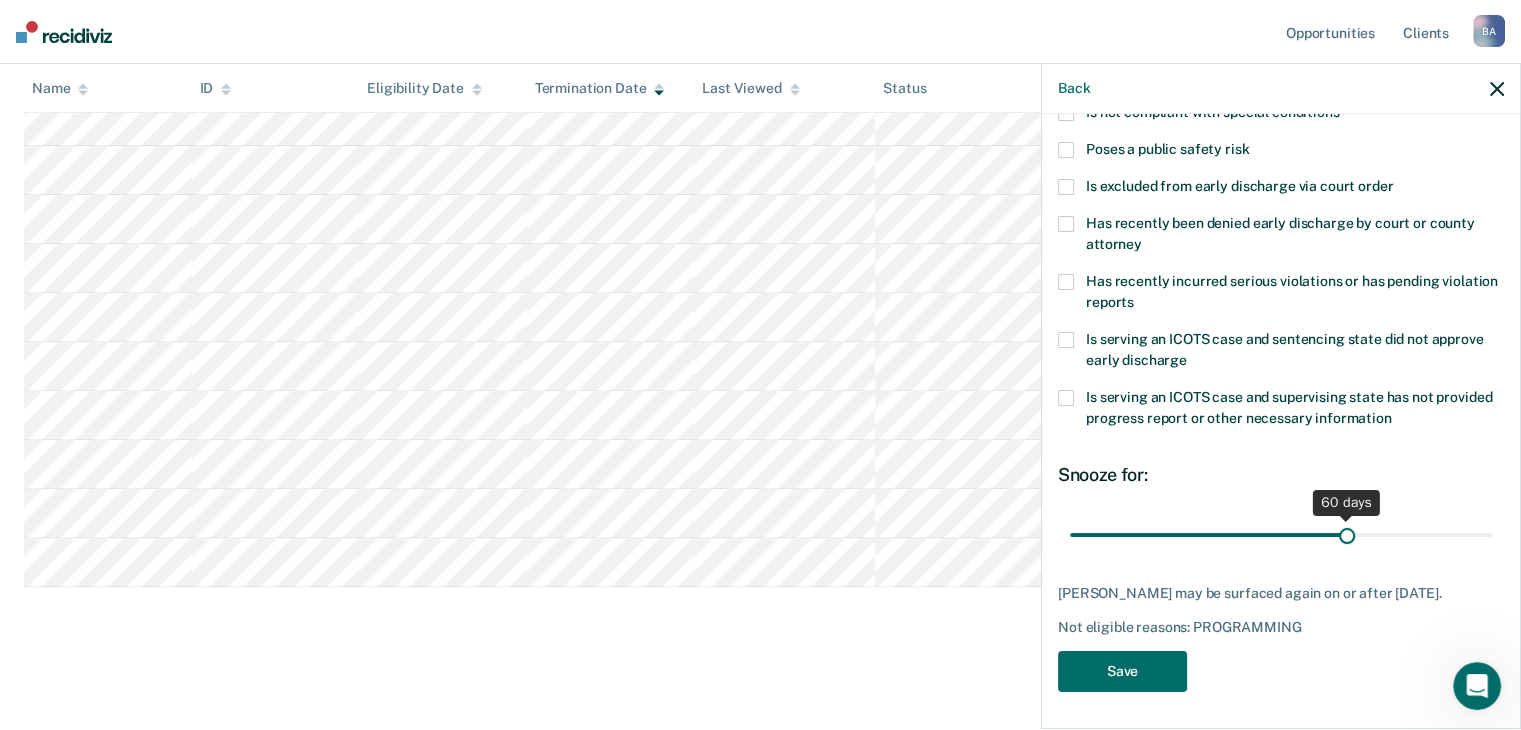 drag, startPoint x: 1209, startPoint y: 535, endPoint x: 1337, endPoint y: 539, distance: 128.06248 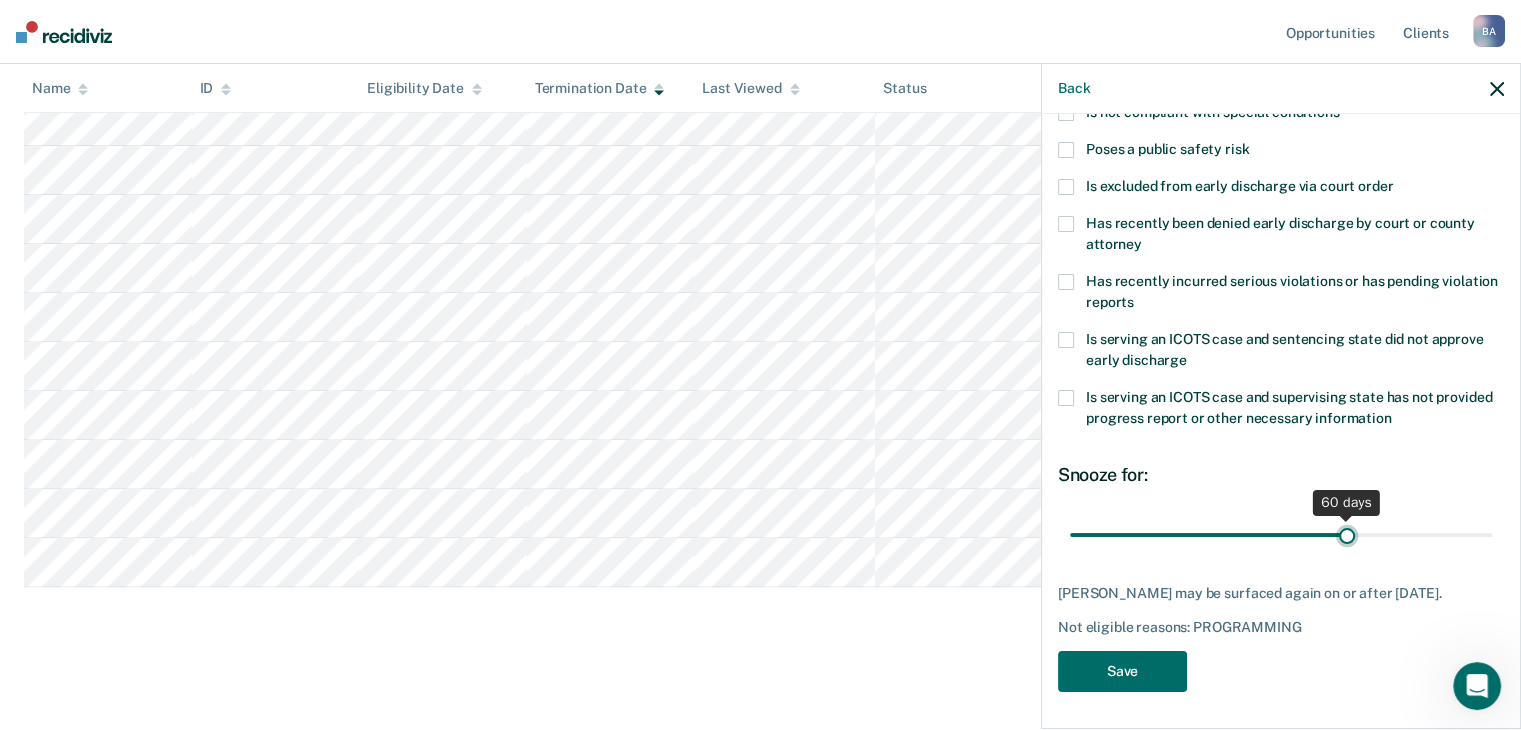 type on "60" 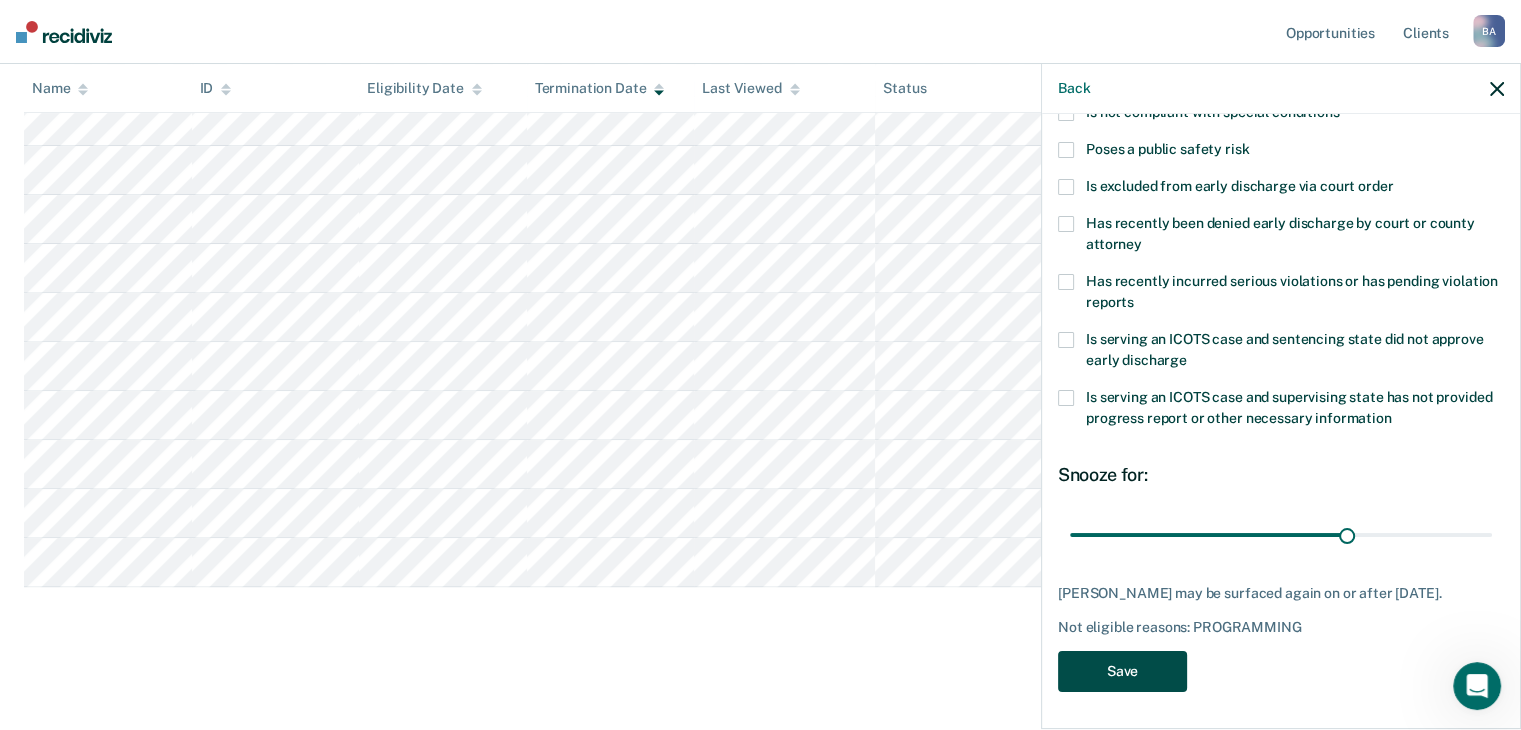 click on "Save" at bounding box center [1122, 671] 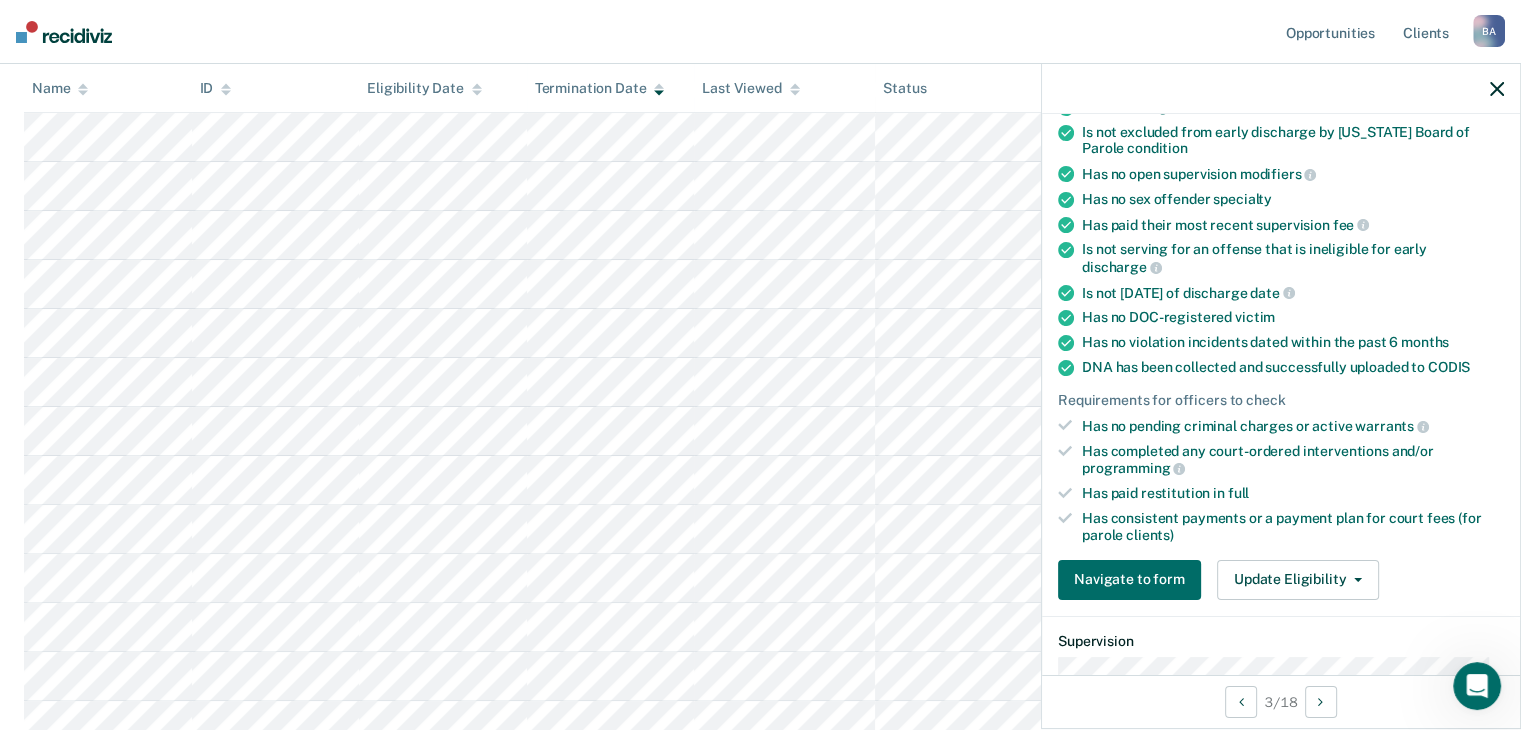 scroll, scrollTop: 622, scrollLeft: 0, axis: vertical 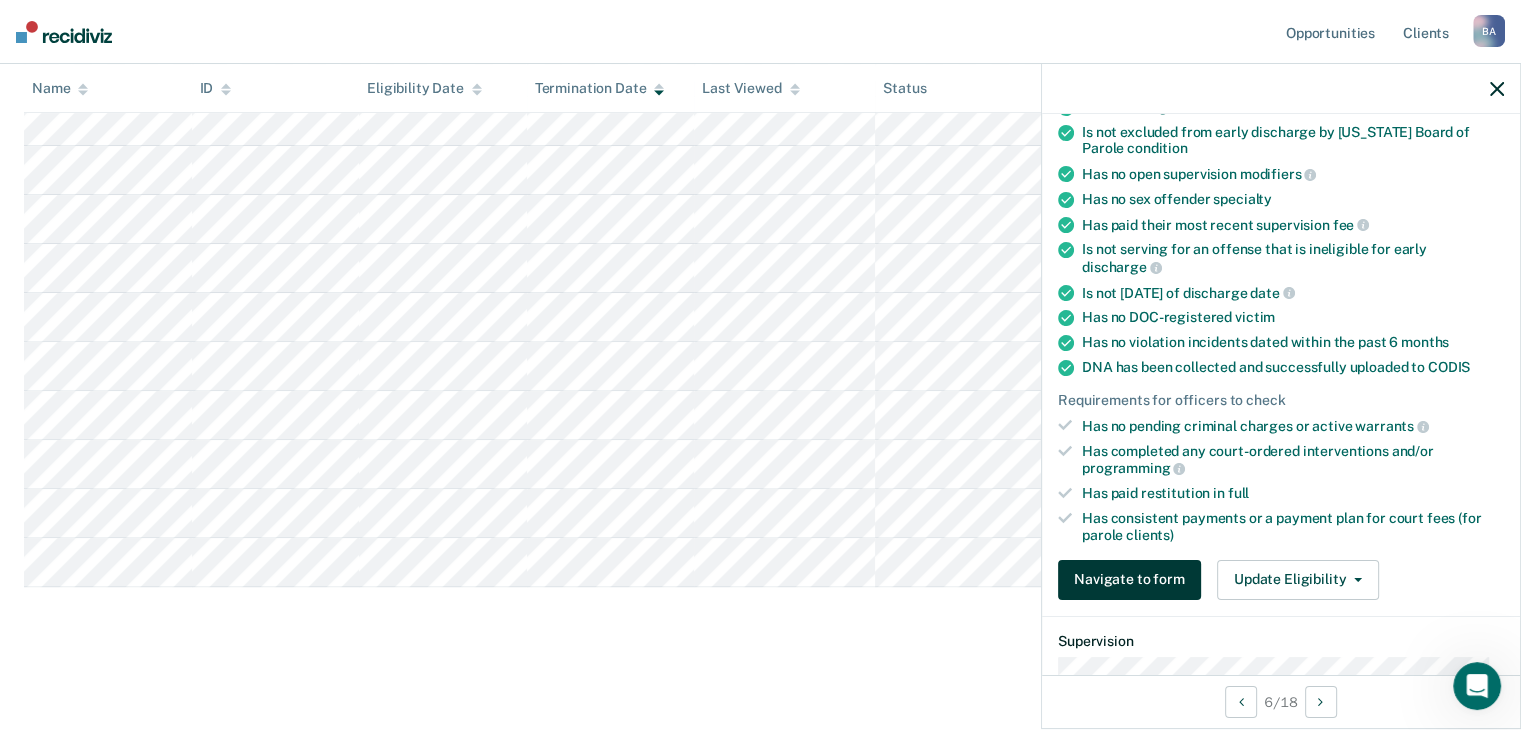 click on "Navigate to form" at bounding box center [1129, 580] 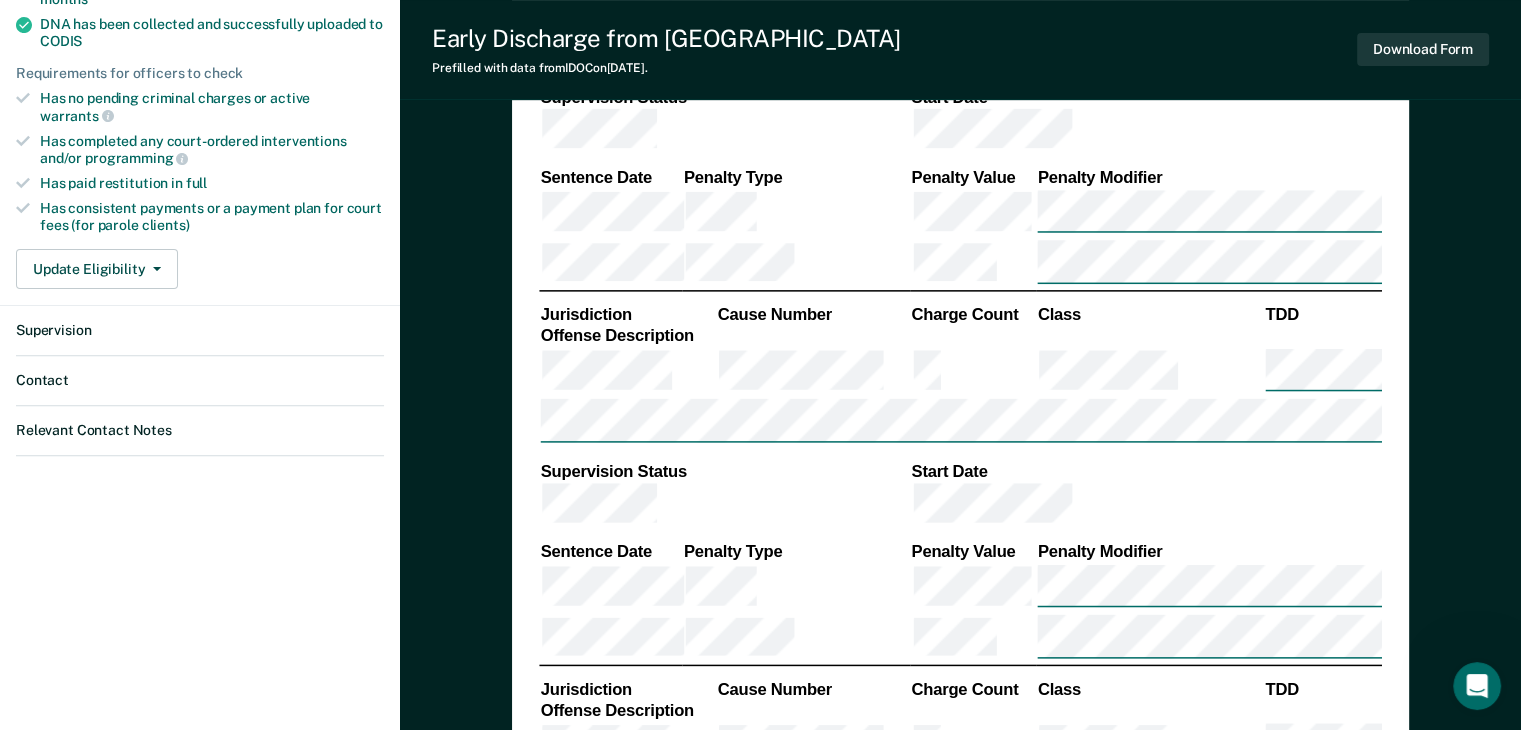 scroll, scrollTop: 0, scrollLeft: 0, axis: both 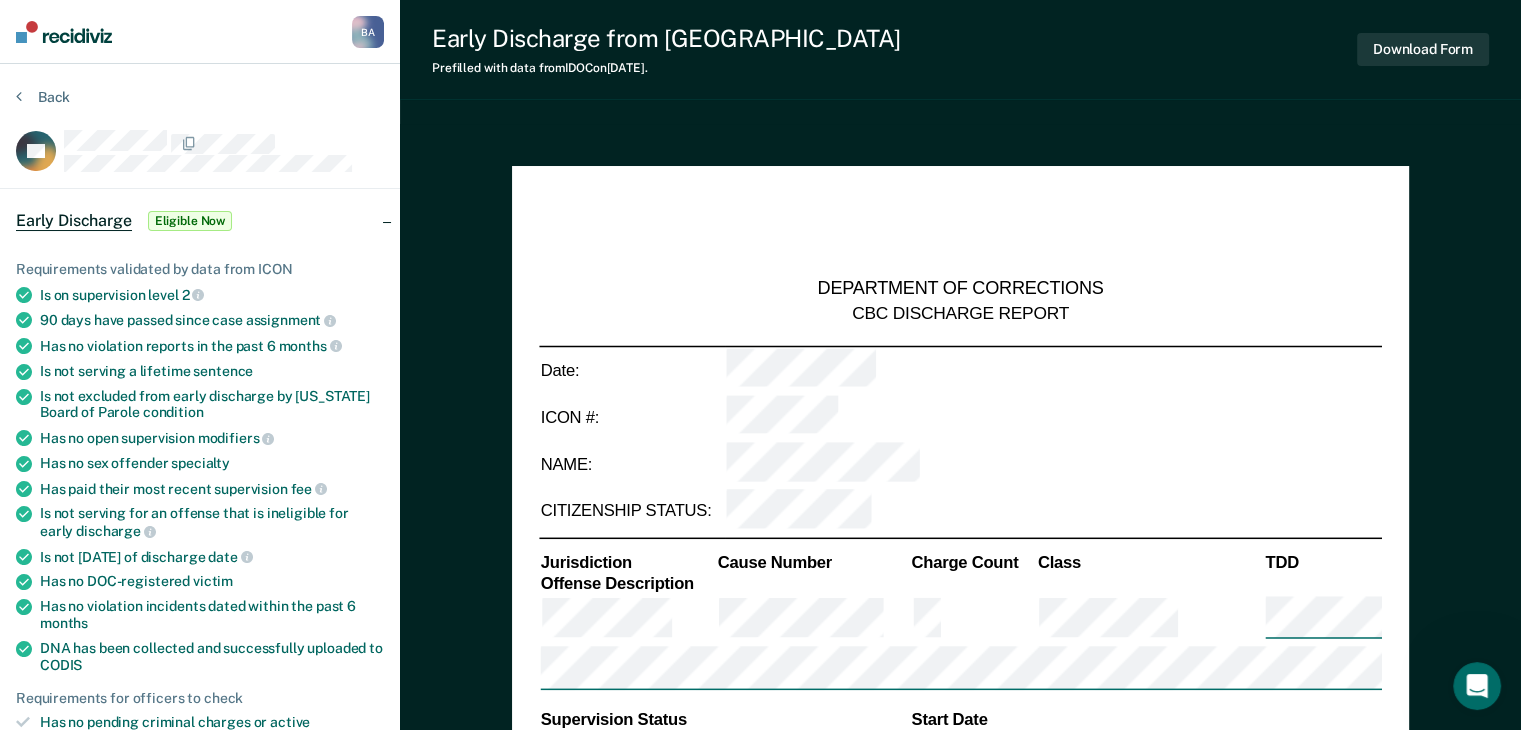 type on "x" 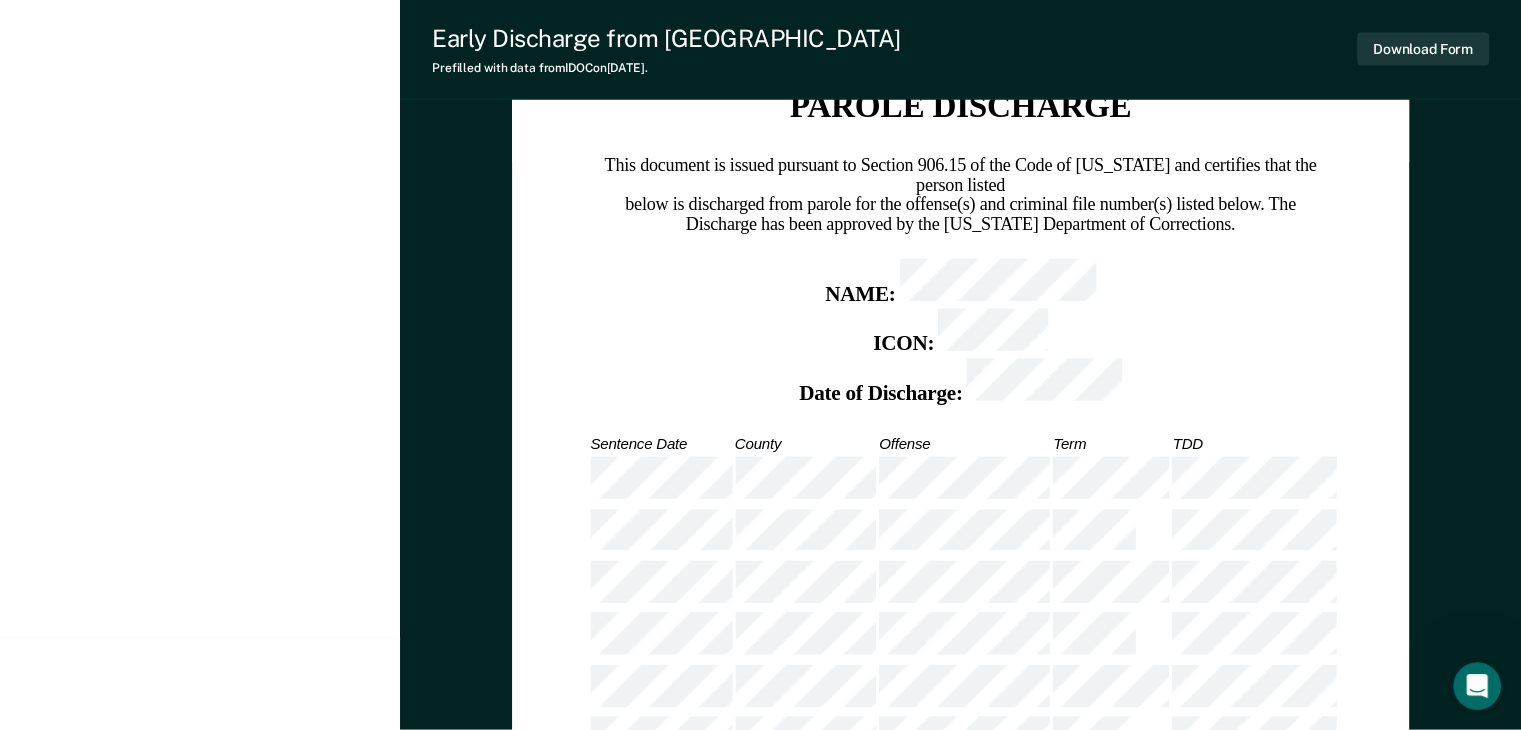 scroll, scrollTop: 2880, scrollLeft: 0, axis: vertical 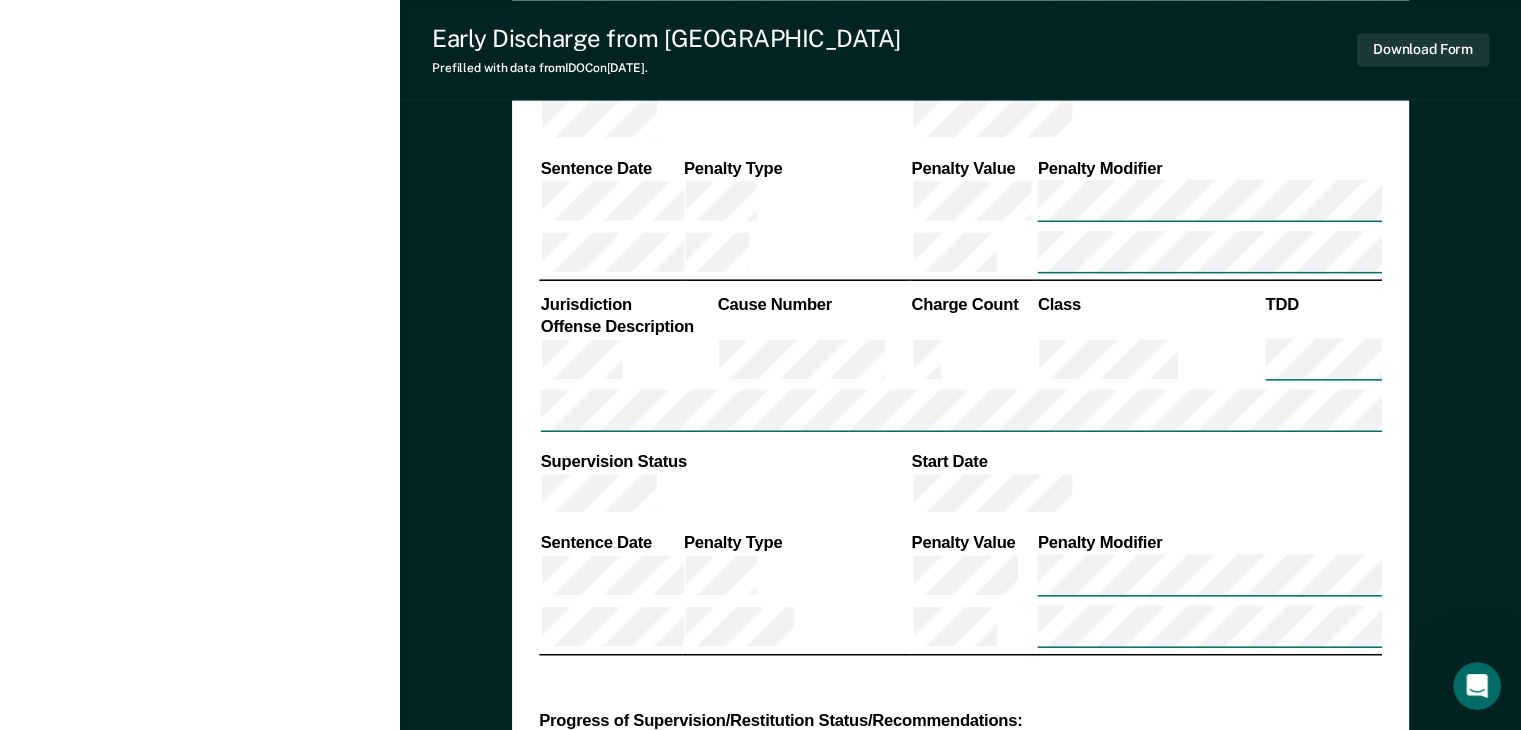 click on "[PERSON_NAME] B A Profile How it works Log Out Back TB   Early Discharge Eligible Now Requirements validated by data from ICON Is on supervision level   2   90 days have passed since case   assignment   Has no violation reports in the past 6   months   Is not serving a lifetime   sentence Is not excluded from early discharge by [US_STATE] Board of Parole   condition Has no open supervision   modifiers   Has no sex offender   specialty Has paid their most recent supervision   fee   Is not serving for an offense that is ineligible for early   discharge   Is not [DATE] of discharge   date   Has no DOC-registered   victim Has no violation incidents dated within the past 6   months DNA has been collected and successfully uploaded to   CODIS Requirements for officers to check Has no pending criminal charges or active   warrants   Has completed any court-ordered interventions and/or   programming   Has paid restitution in   full Has consistent payments or a payment plan for court fees (for parole   clients)" at bounding box center (200, -621) 